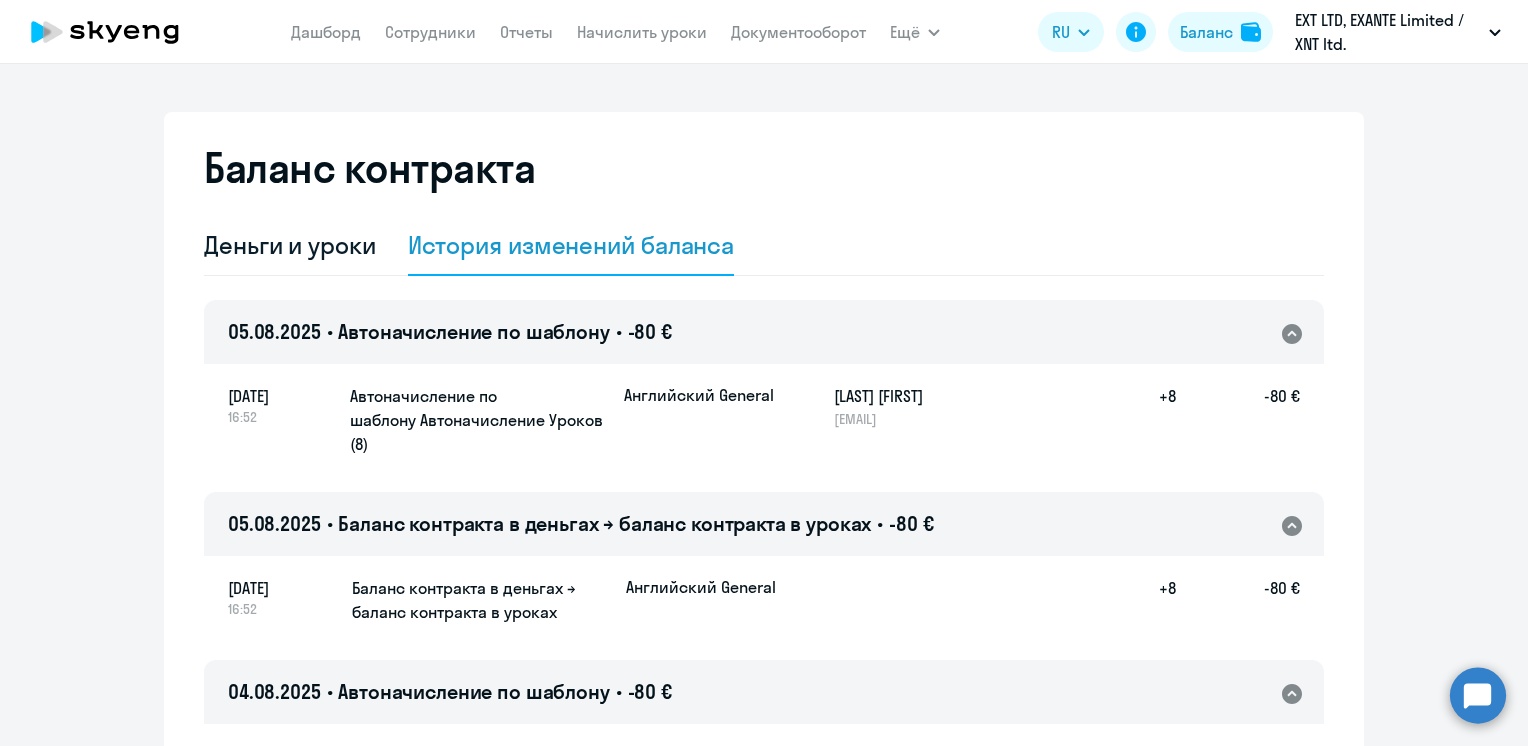 select on "english_adult_not_native_speaker" 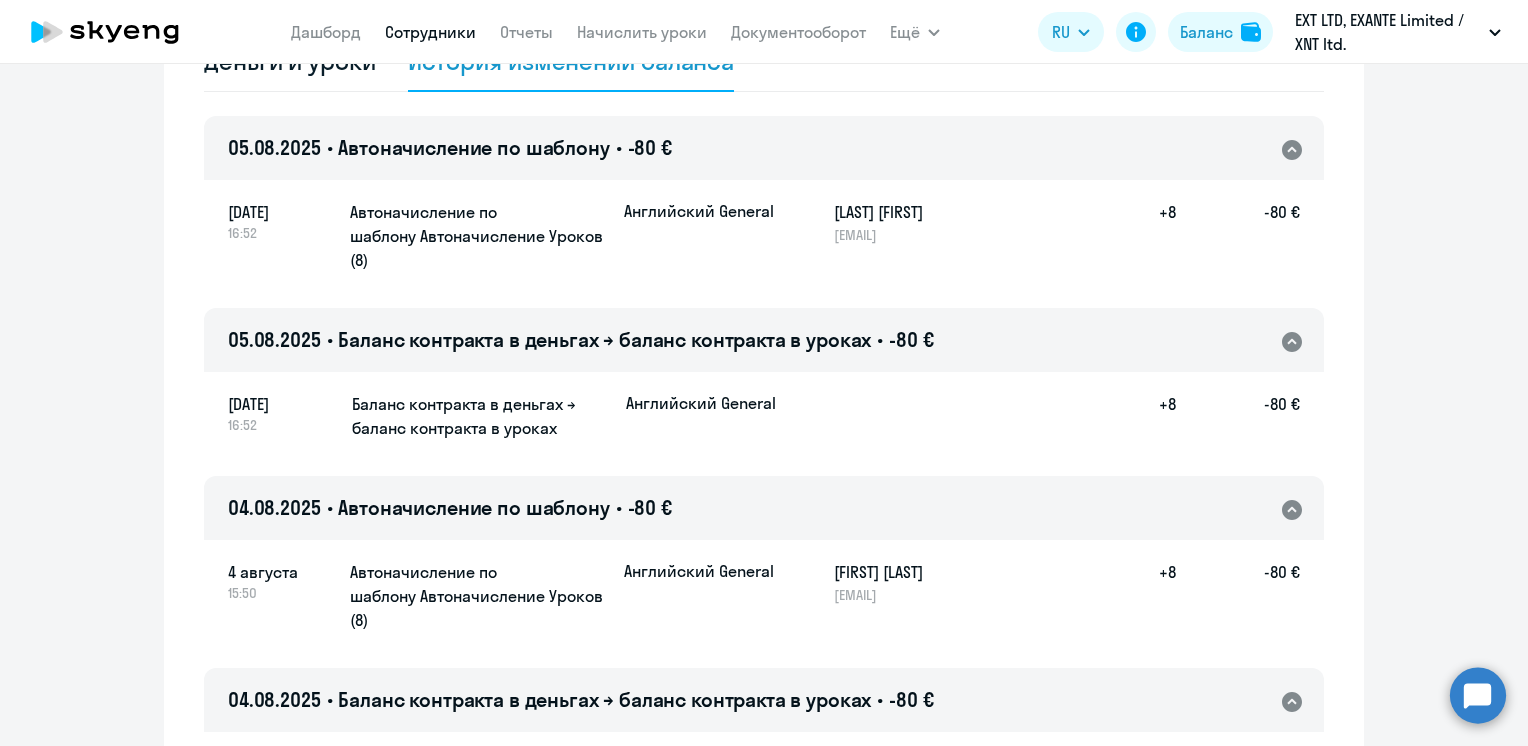 click on "Сотрудники" at bounding box center [430, 32] 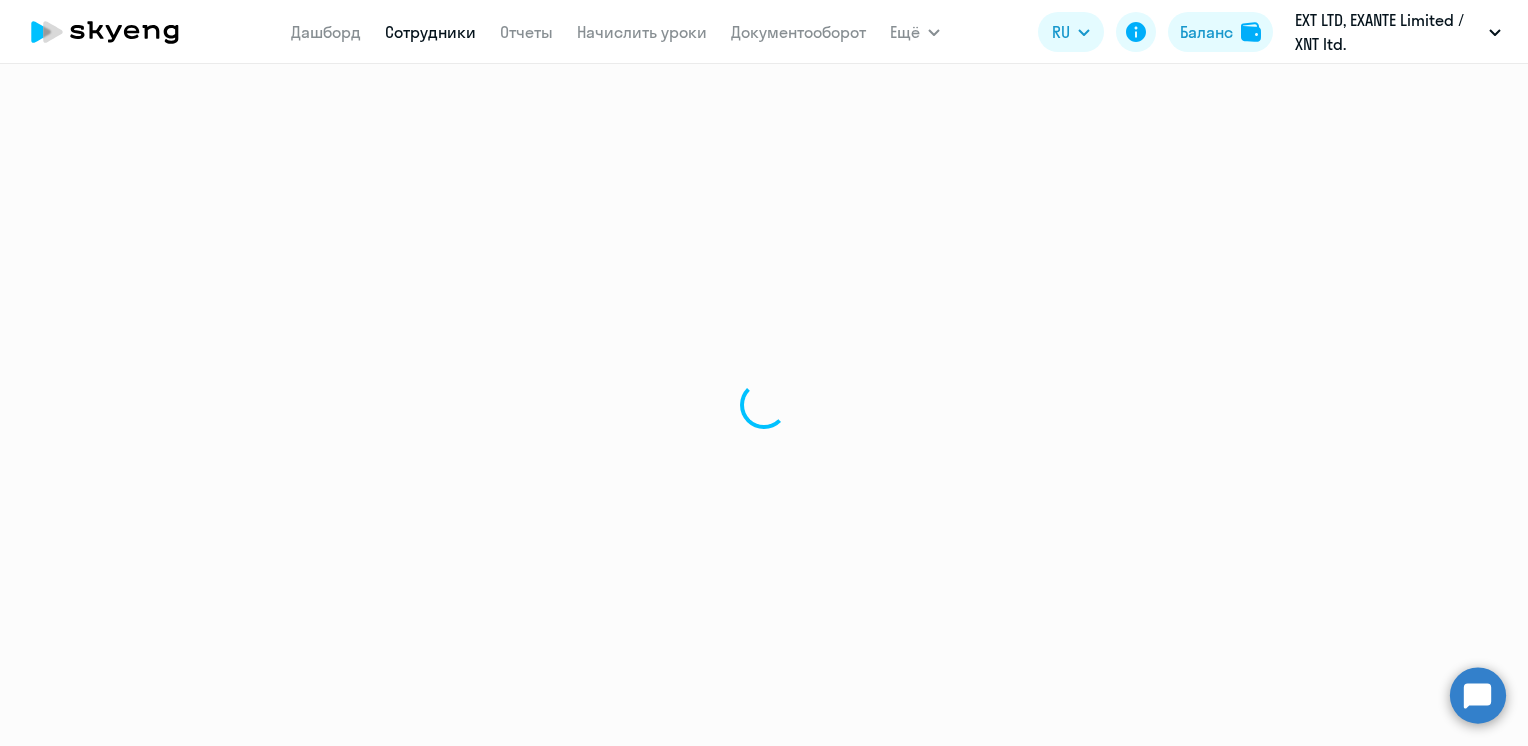 scroll, scrollTop: 0, scrollLeft: 0, axis: both 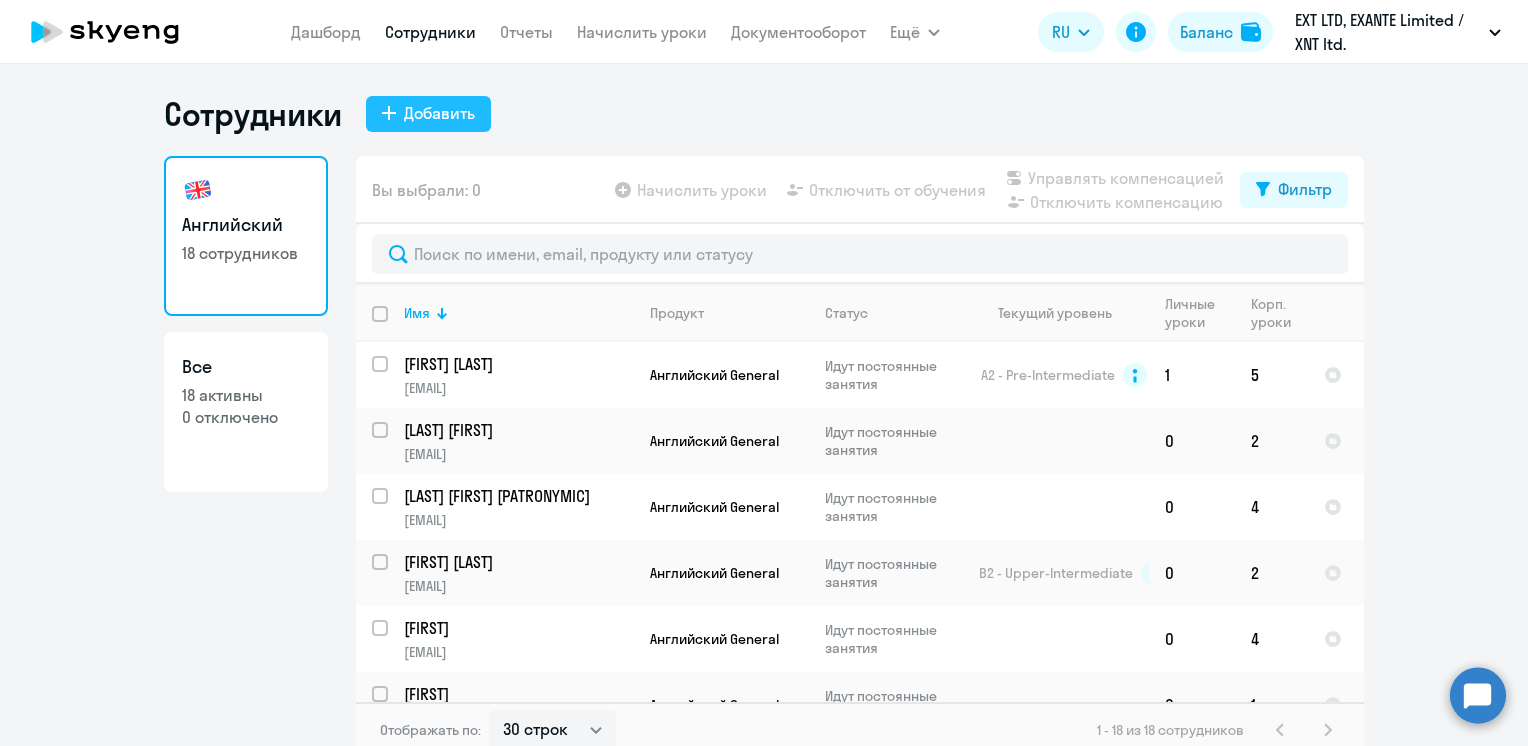 click on "Добавить" 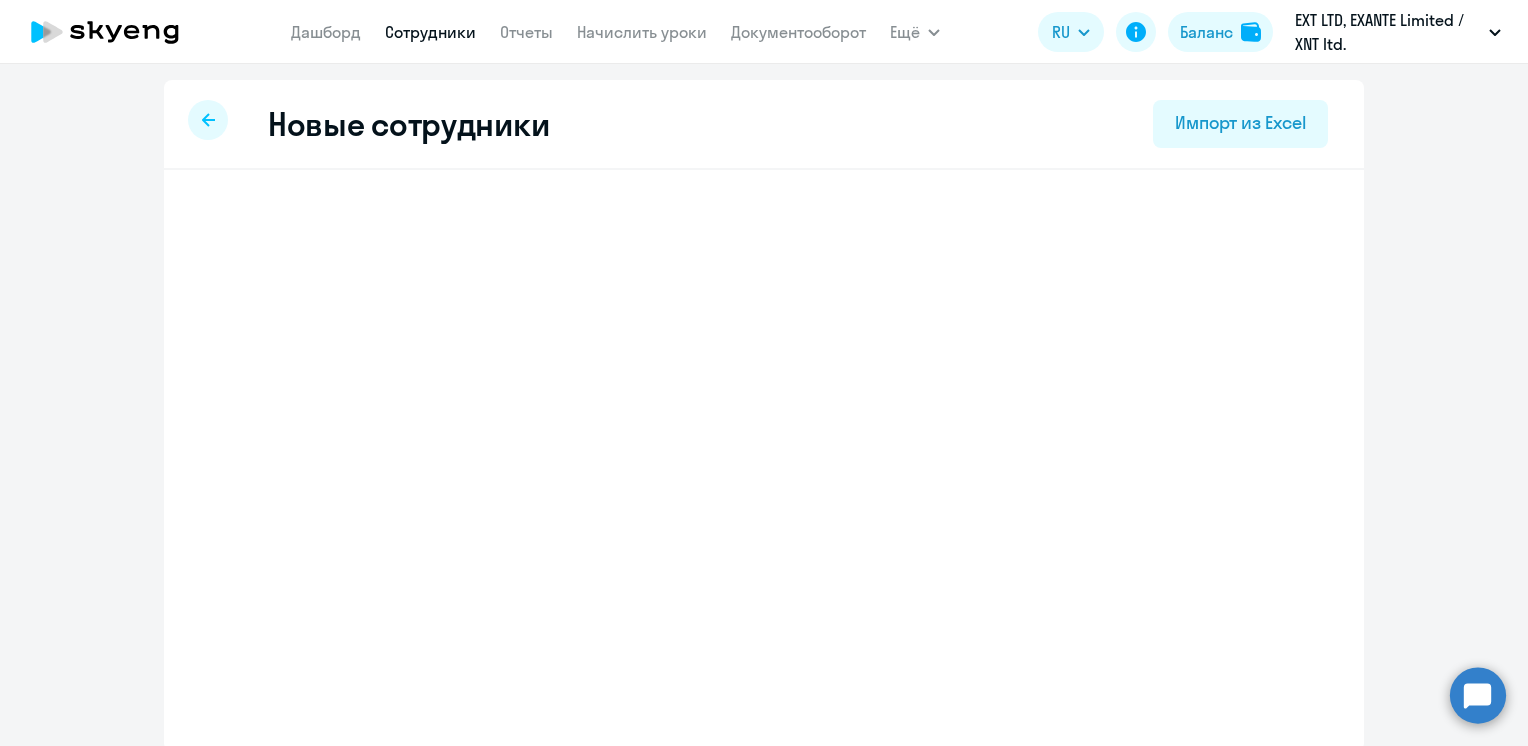 select on "english_adult_not_native_speaker" 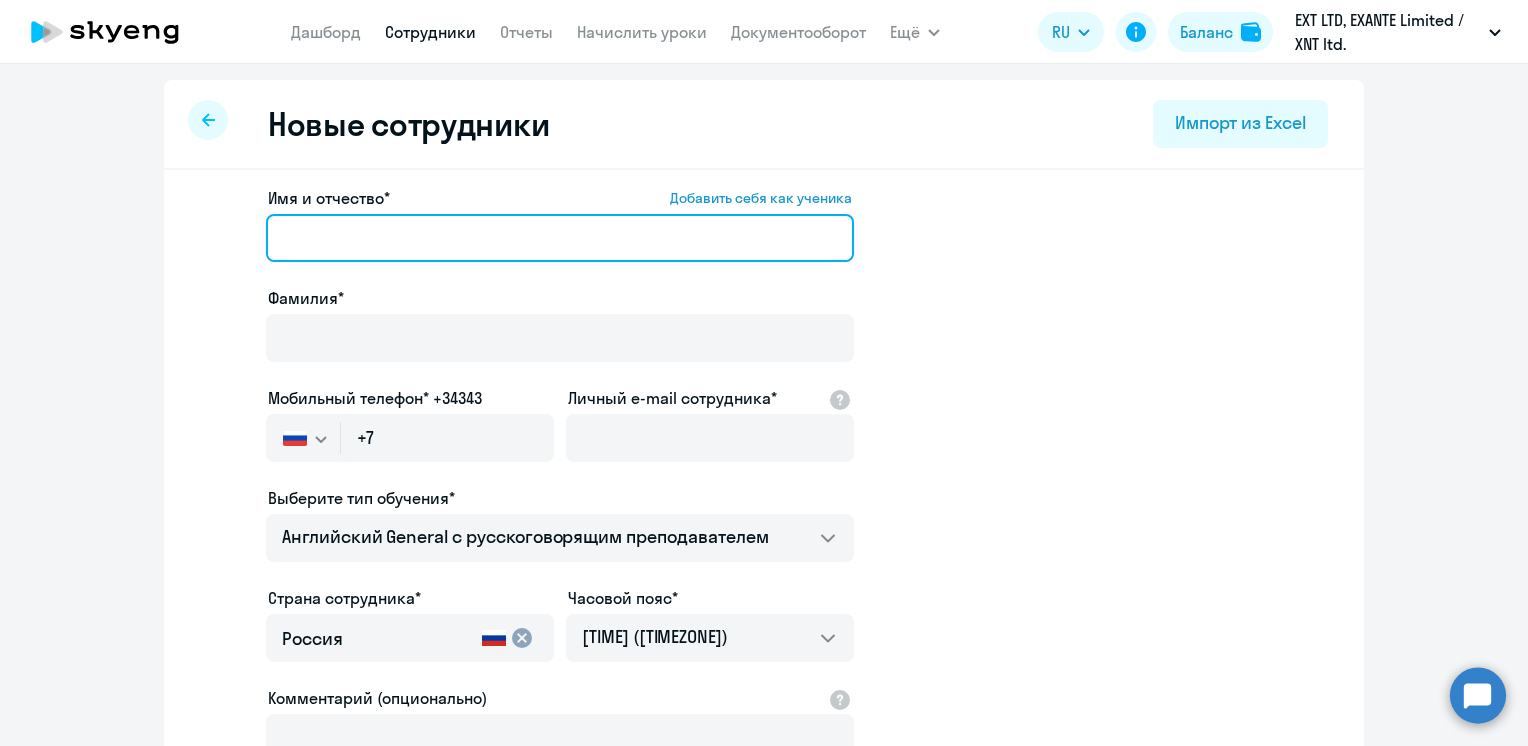 click on "Имя и отчество*  Добавить себя как ученика" at bounding box center [560, 238] 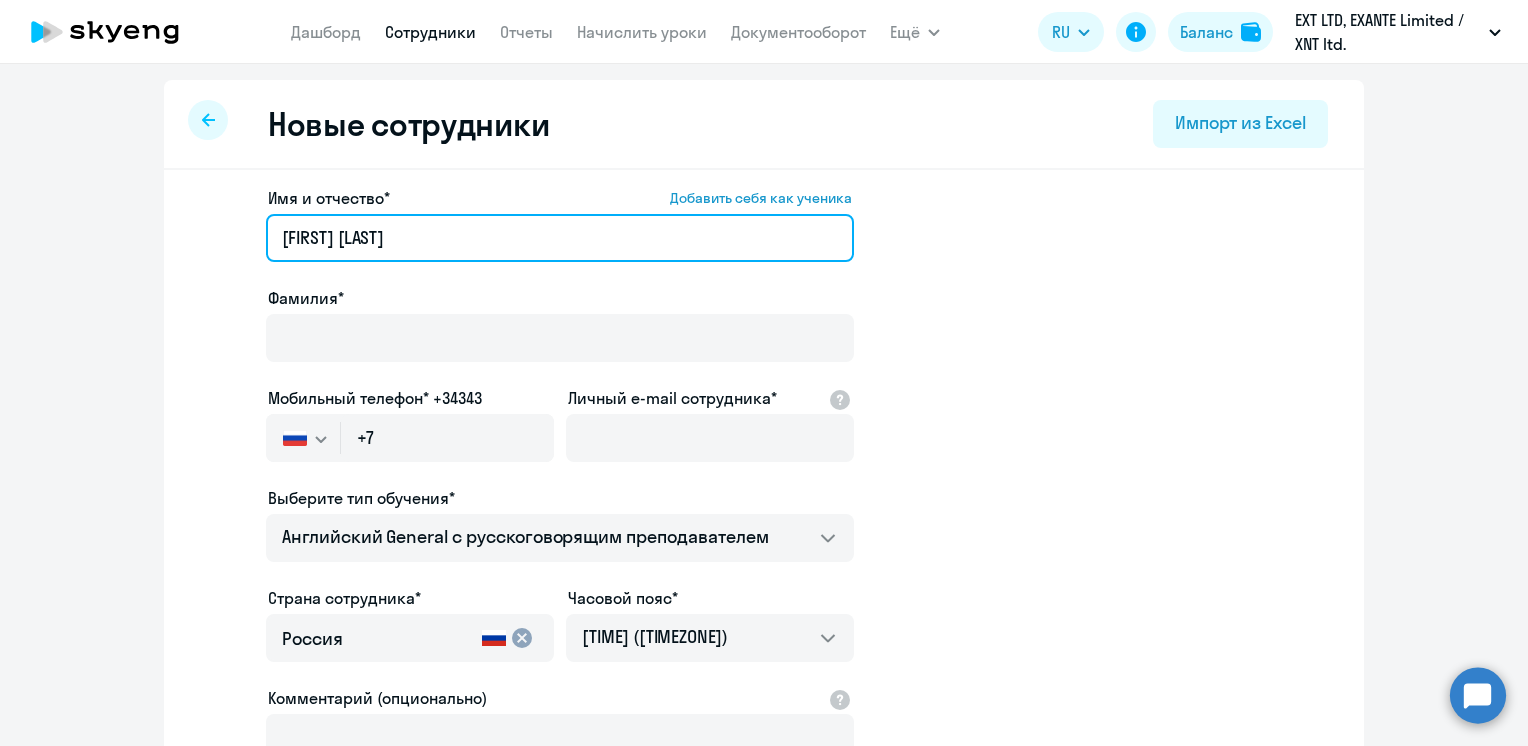 drag, startPoint x: 310, startPoint y: 242, endPoint x: 426, endPoint y: 242, distance: 116 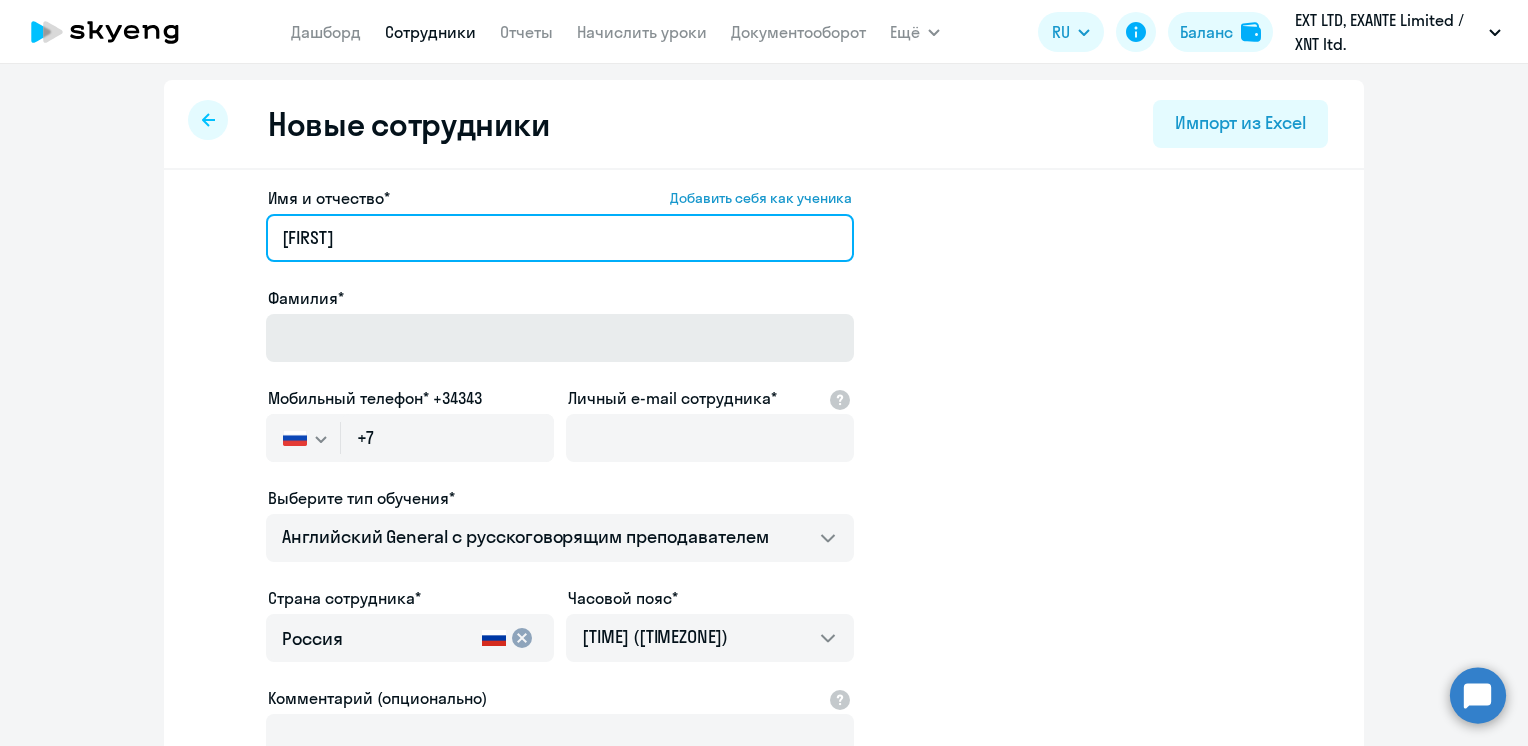 type on "[FIRST]" 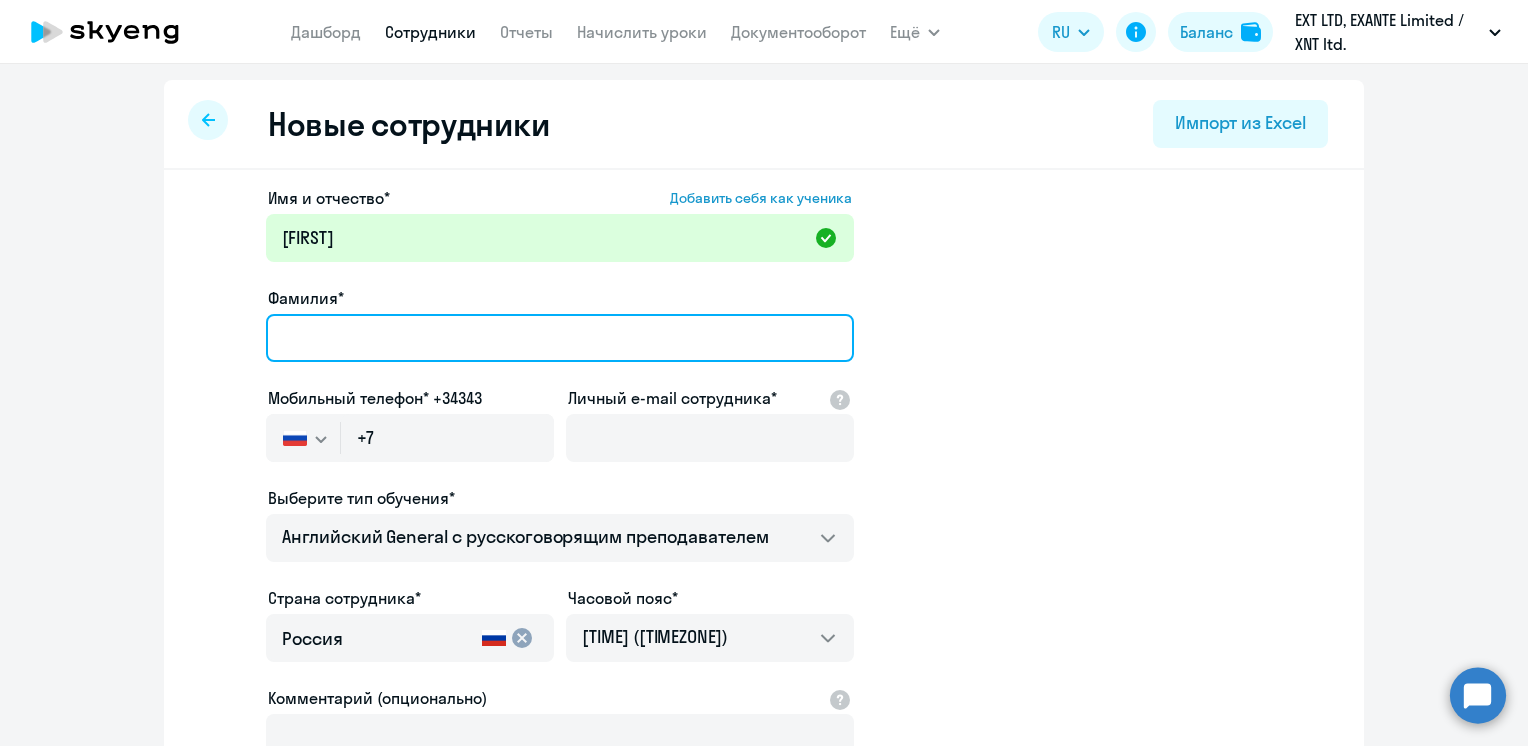 click on "Фамилия*" at bounding box center [560, 338] 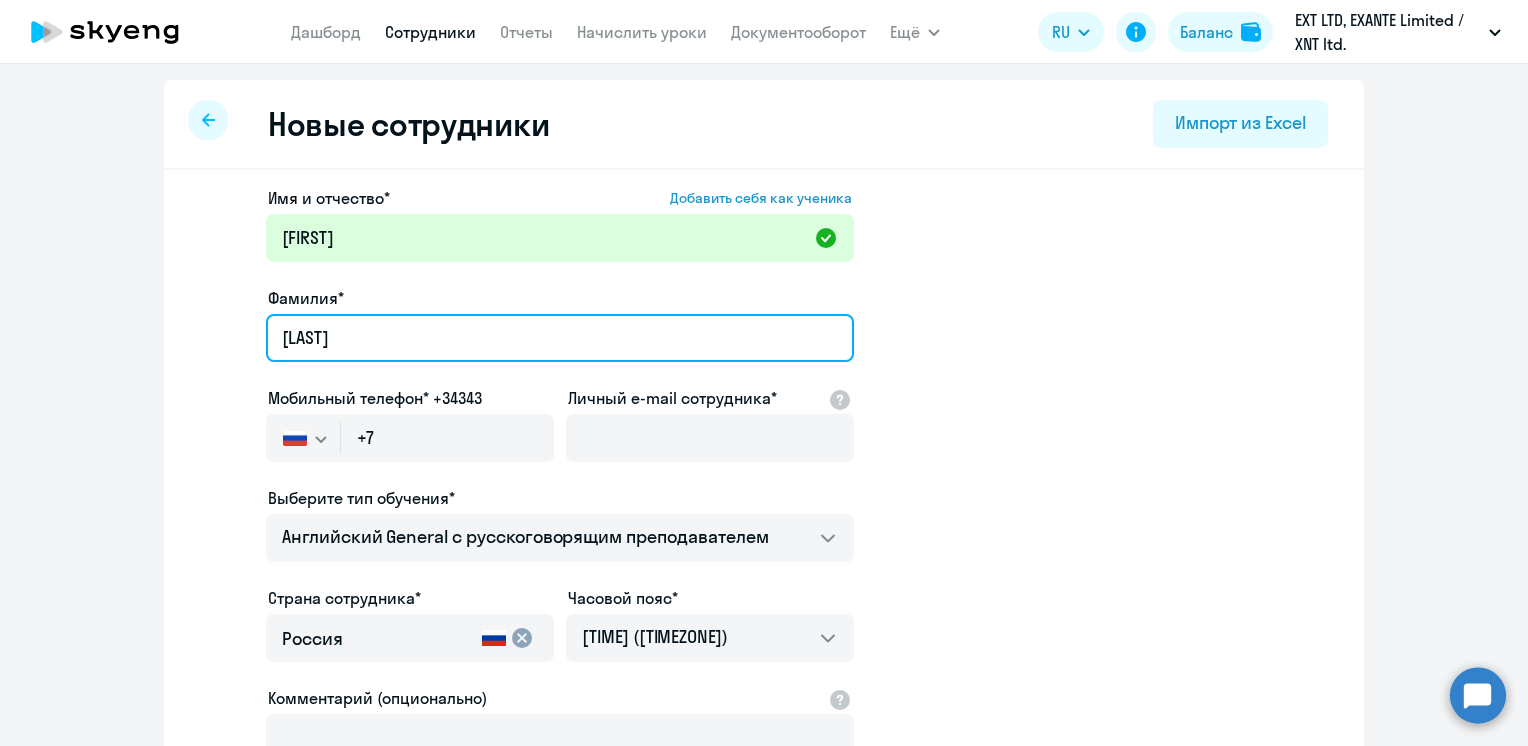 type on "[LAST]" 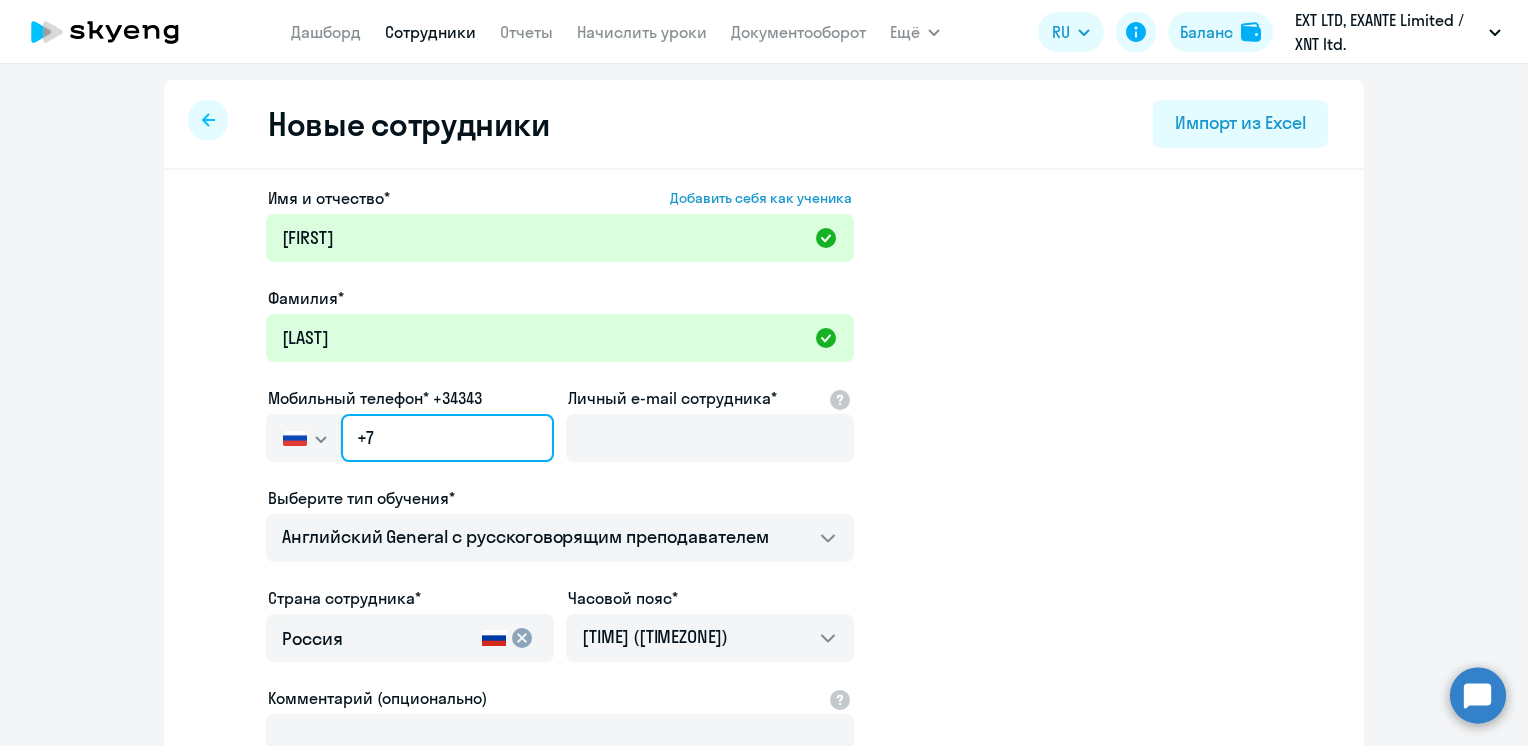 click on "+7" 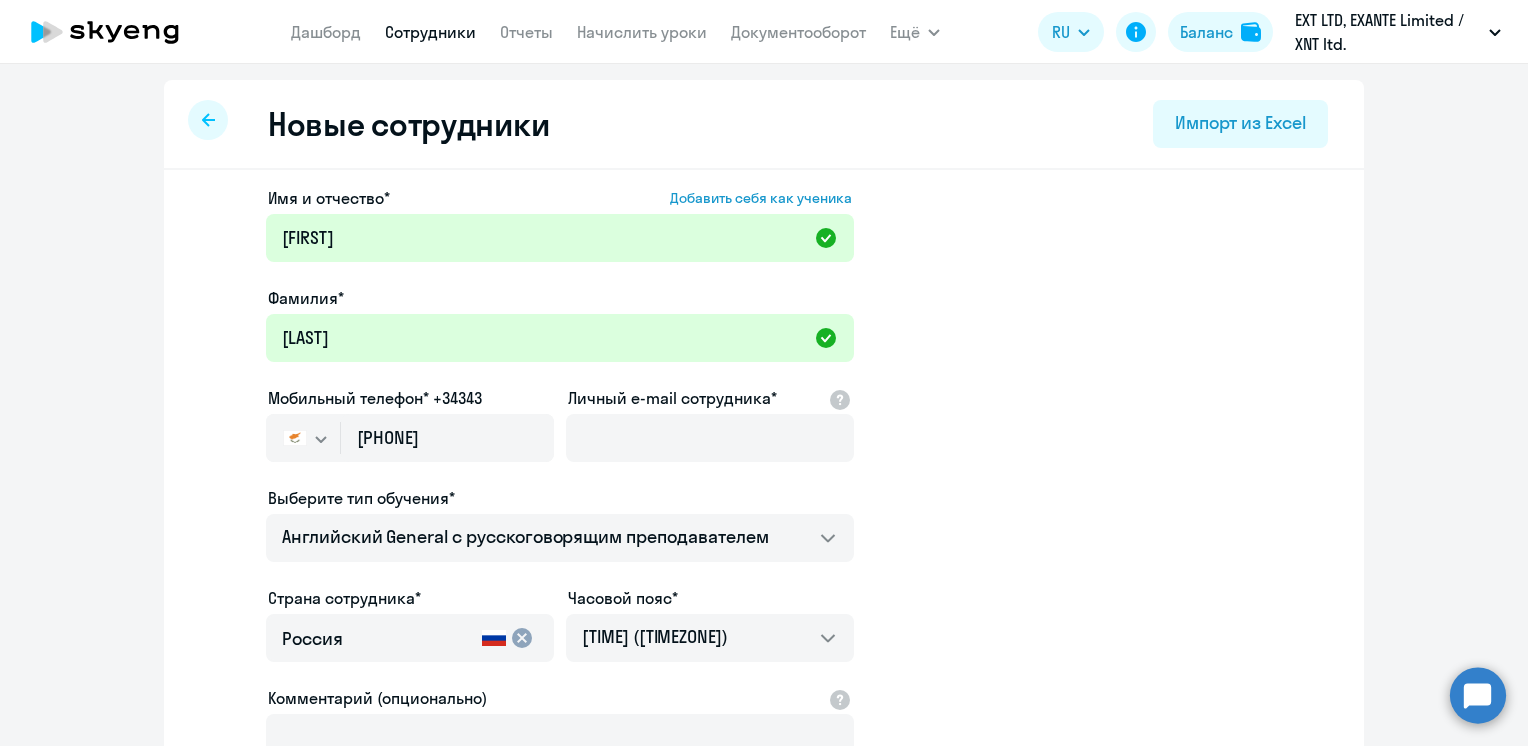 click on "Мобильный телефон* +34343
Россия +7 Казахстан +7 Украина +380 Беларусь (Белоруссия) +375 Австралия +61 Австрия +43 Азербайджан +994 Албания +355 Алжир +213 Ангилья +1(264) Ангола +244 Андорра +376 Антигуа и Барбуда +1(268) Аргентина +54 Армения +374 Аруба +297 Афганистан +93 Багамские Острова +1(242) Бангладеш +880 Барбадос +1(246) Бахрейн +973 Белиз +501 Бельгия +32 Бенин +229 Бермудские острова +1(441) Бирма (Мьянма) +95 Болгария +359 Боливия +591 Бонайре, Синт-Эстатиус и Саба +599 Босния и Герцеговина +387 Ботсвана +267 Бразилия +55 Британские Виргинские острова +1(284) Бруней-Даруссалам +673 Буркина Фасо +226 Бурунди +257 +975" 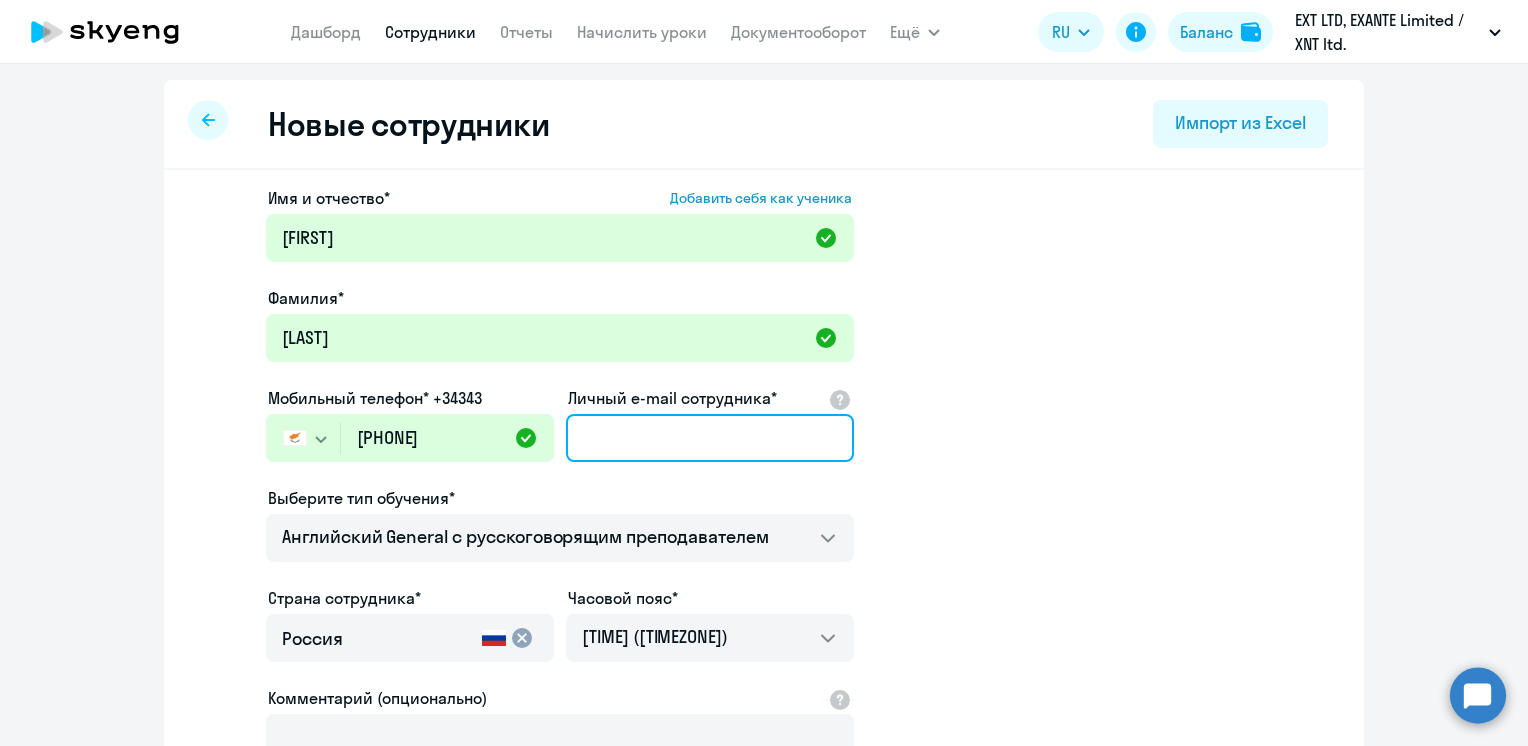 click on "Личный e-mail сотрудника*" at bounding box center [710, 438] 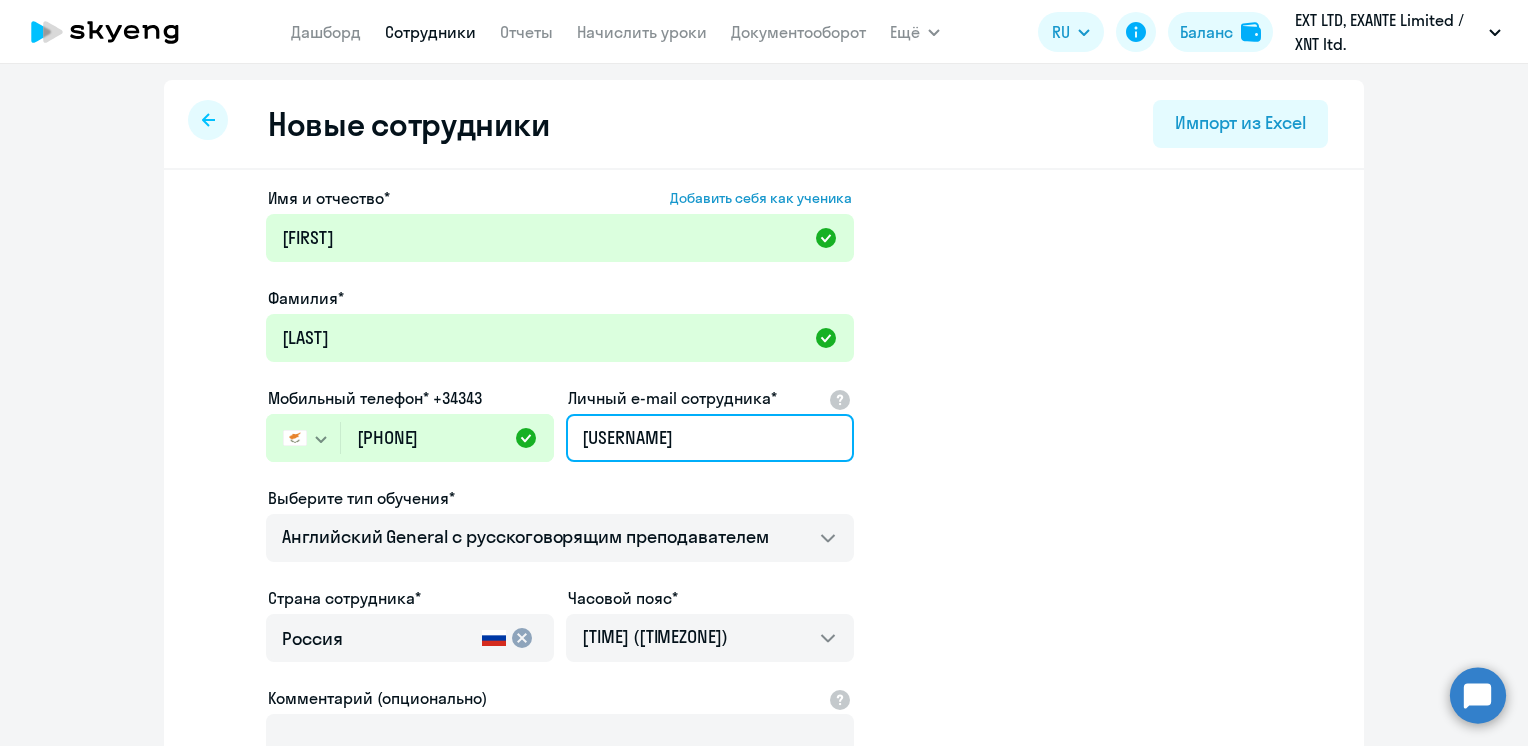 drag, startPoint x: 664, startPoint y: 430, endPoint x: 552, endPoint y: 420, distance: 112.44554 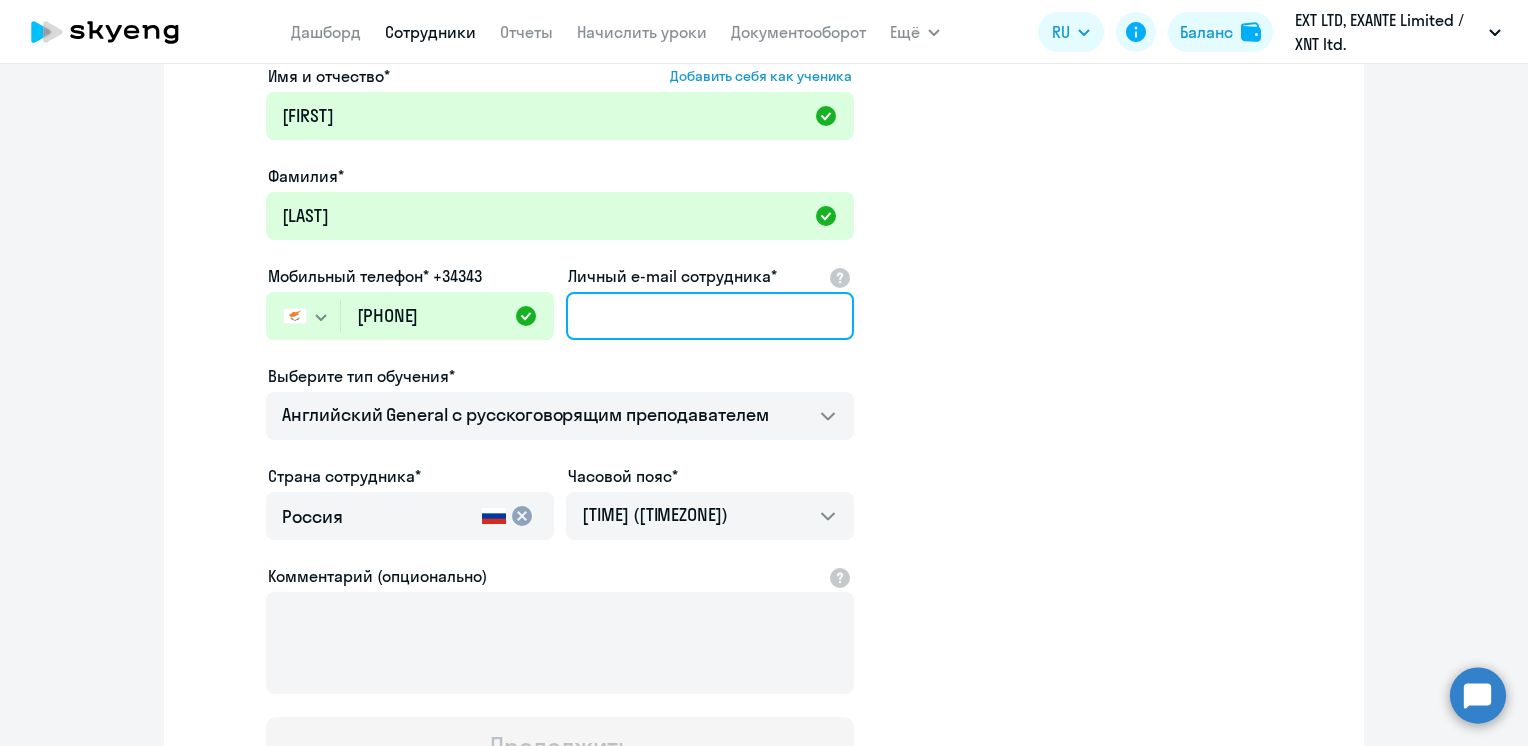 scroll, scrollTop: 200, scrollLeft: 0, axis: vertical 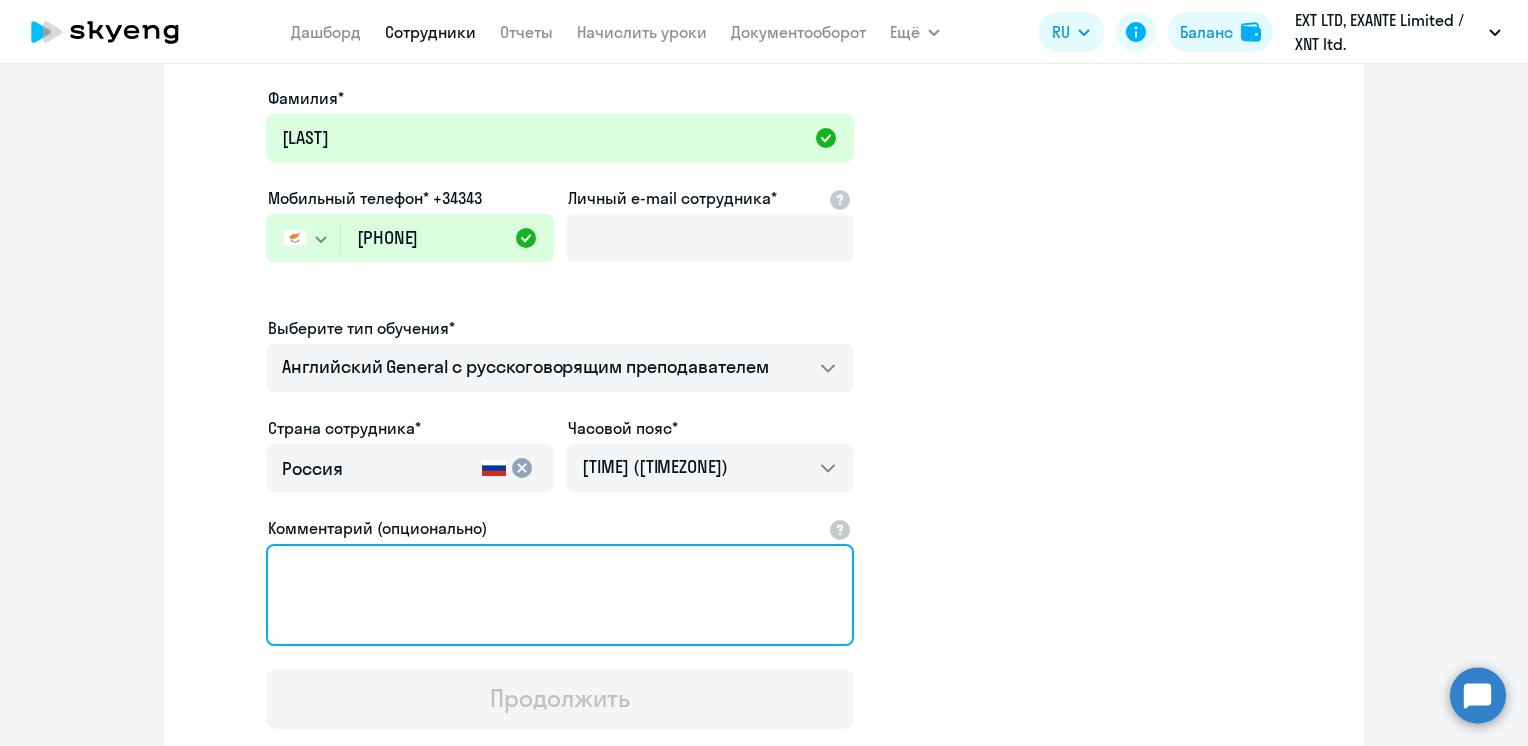 click on "Комментарий (опционально)" at bounding box center (560, 595) 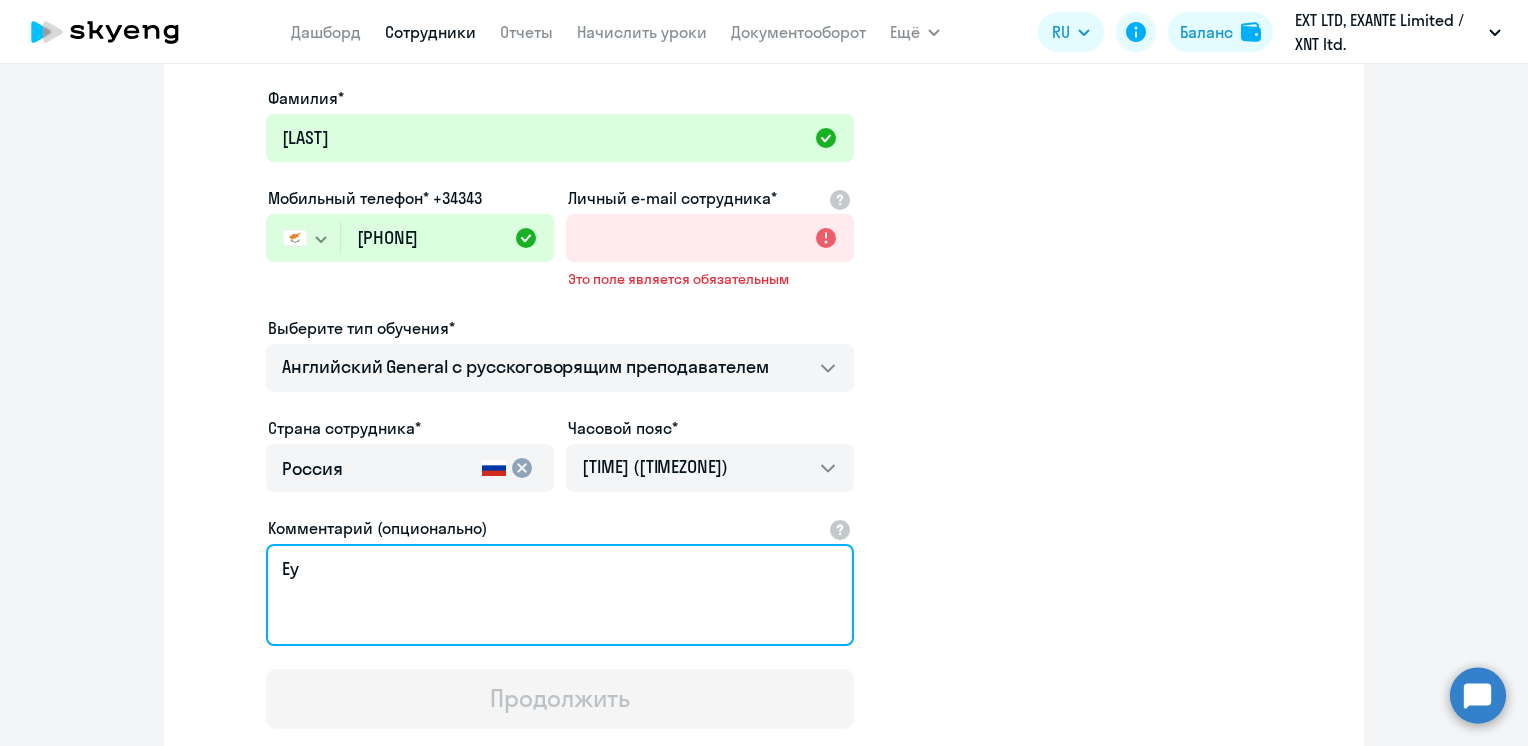 type on "Е" 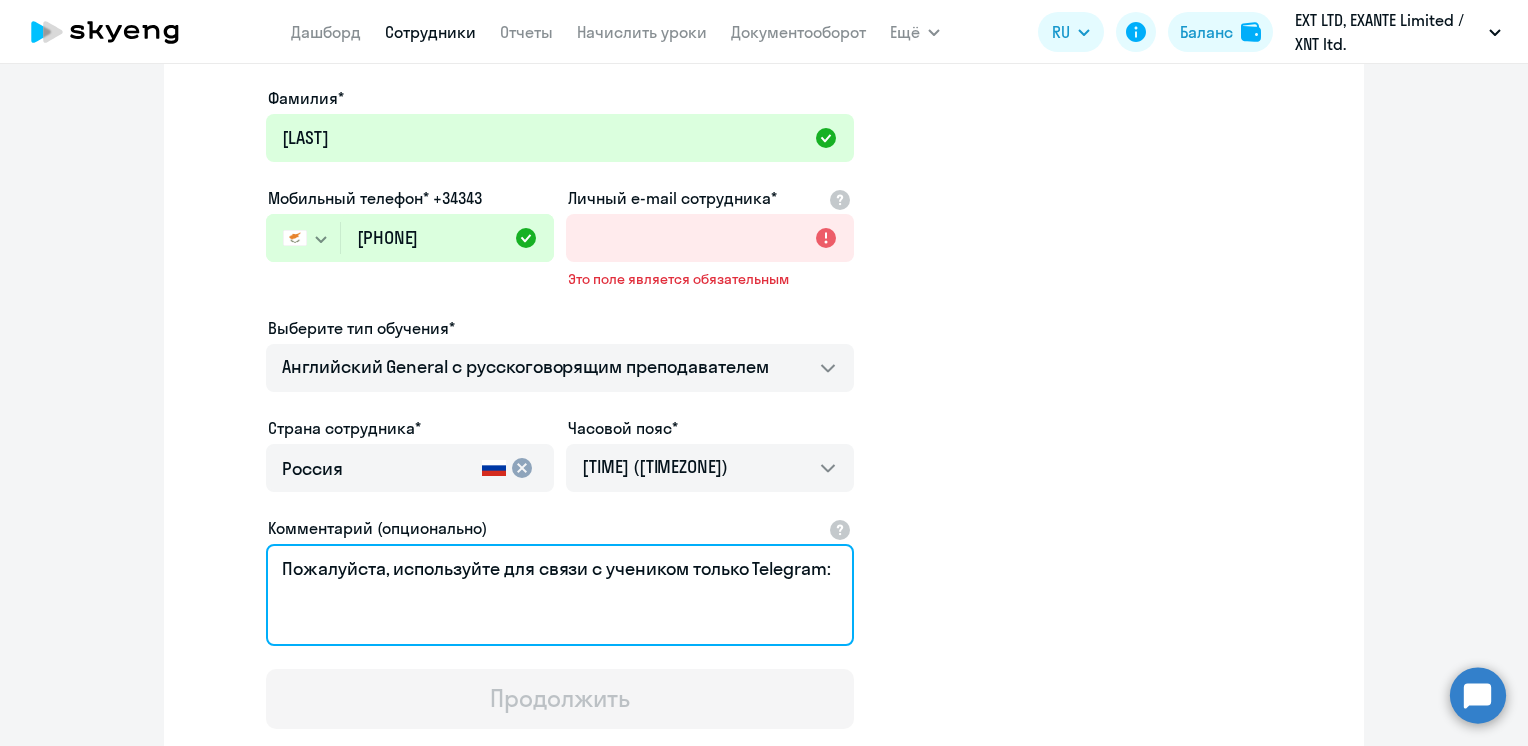 paste on "[USERNAME]" 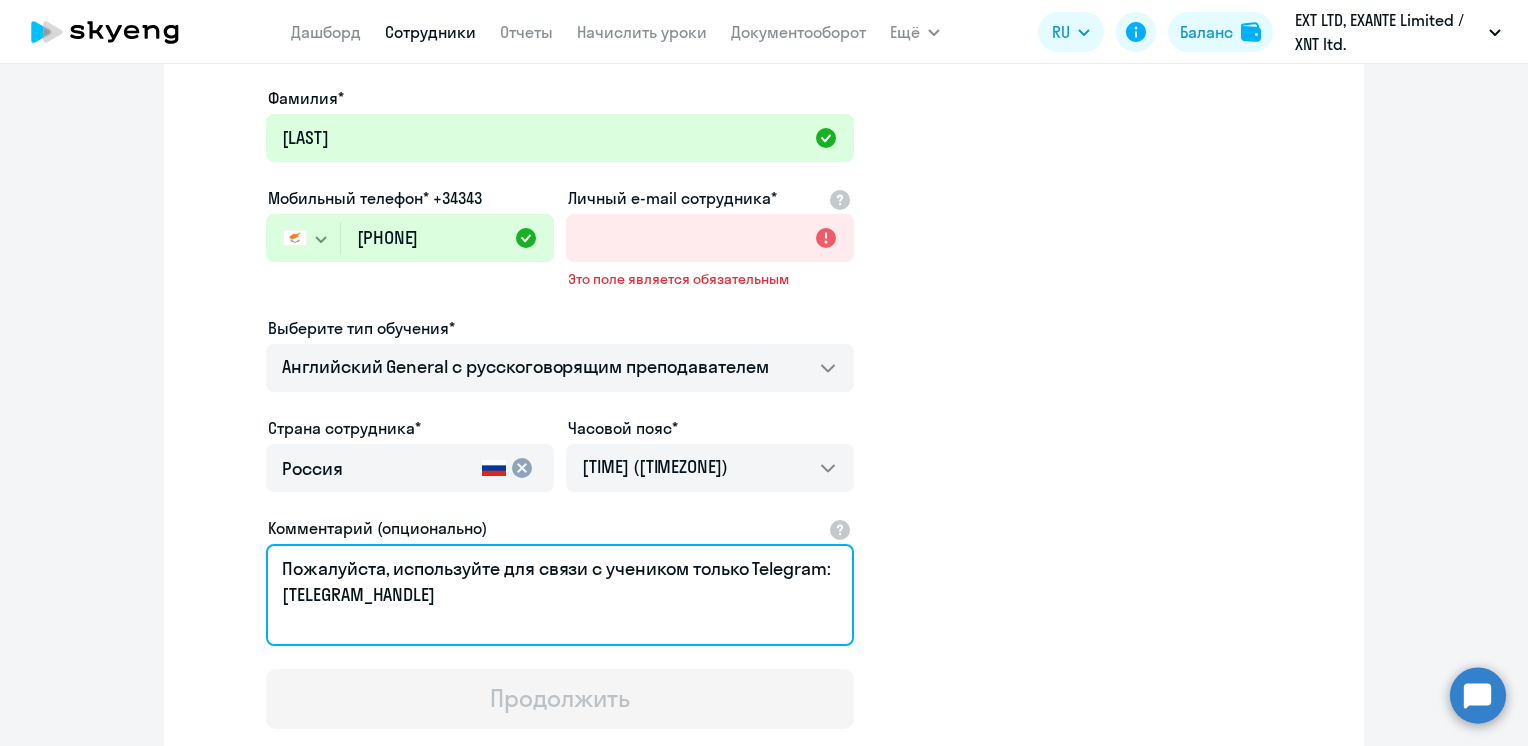 type on "Пожалуйста, используйте для связи с учеником только Telegram:[TELEGRAM_HANDLE]" 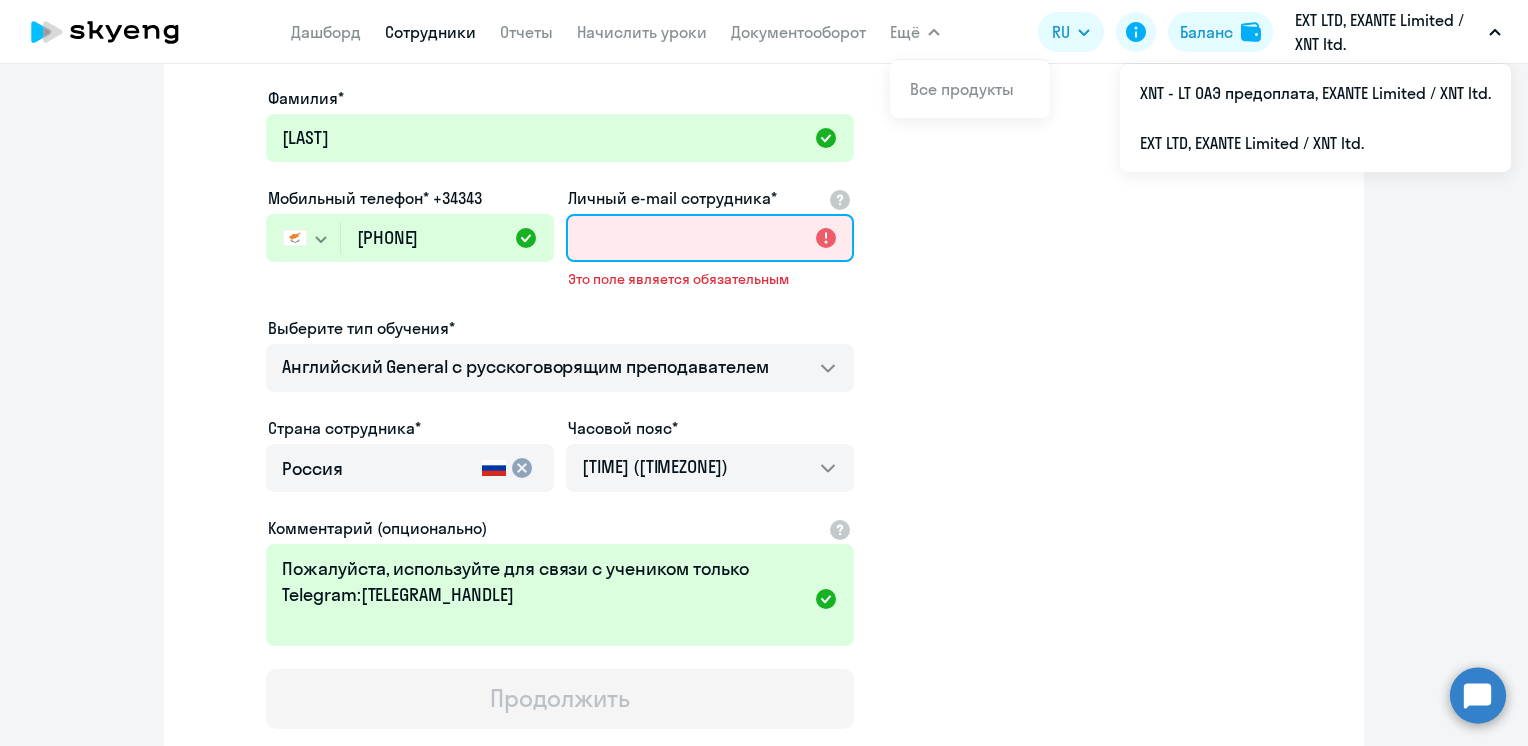 click on "Личный e-mail сотрудника*" at bounding box center (710, 238) 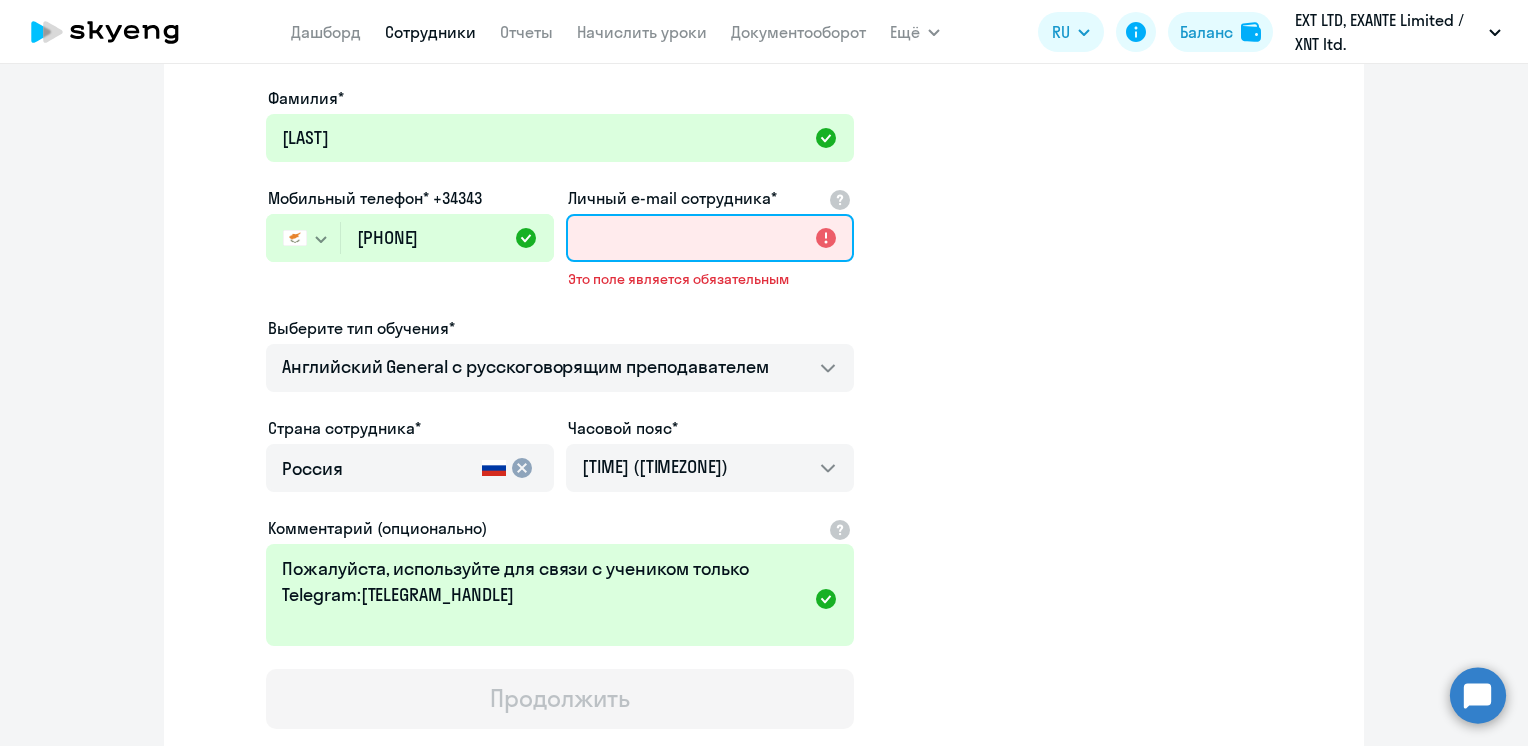 paste on "[EMAIL]" 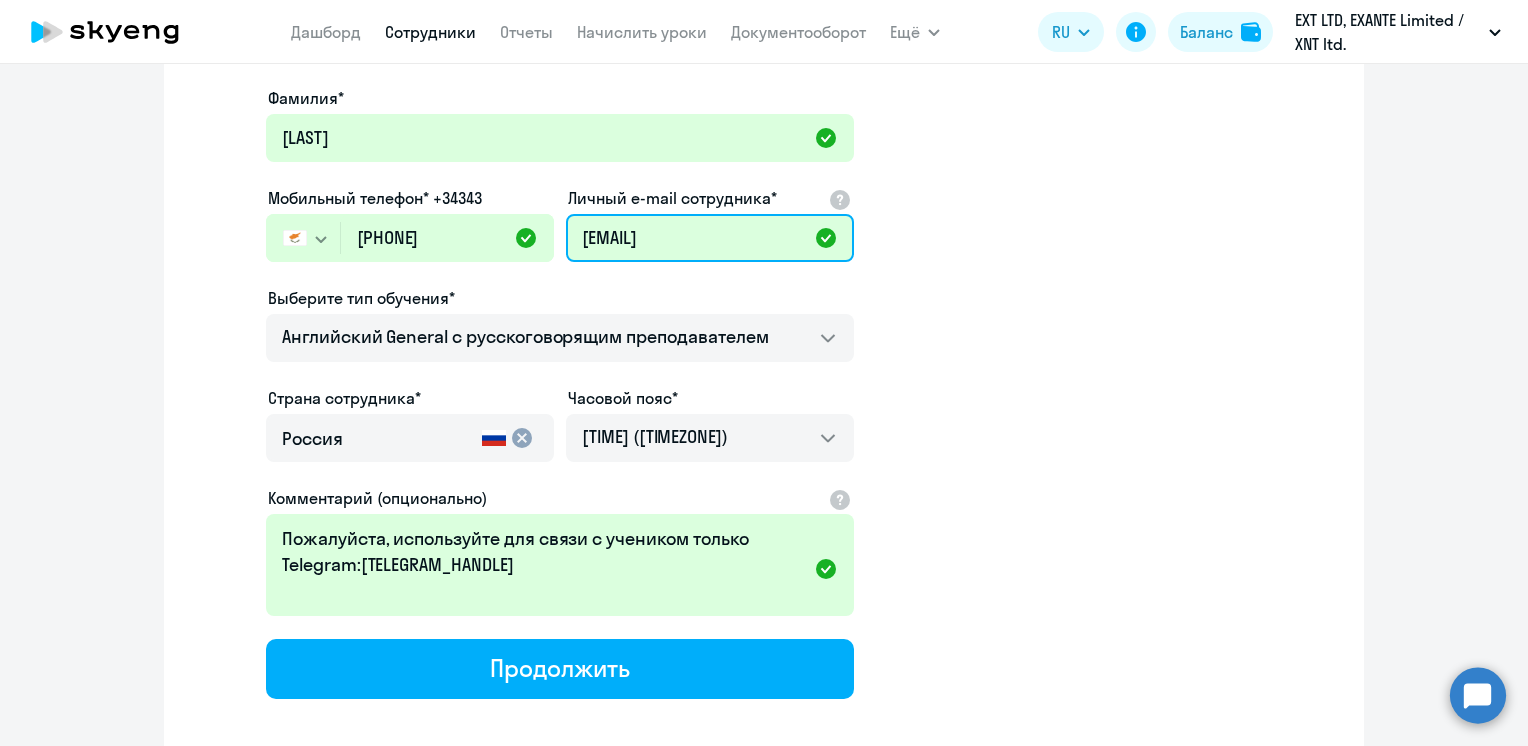type on "[EMAIL]" 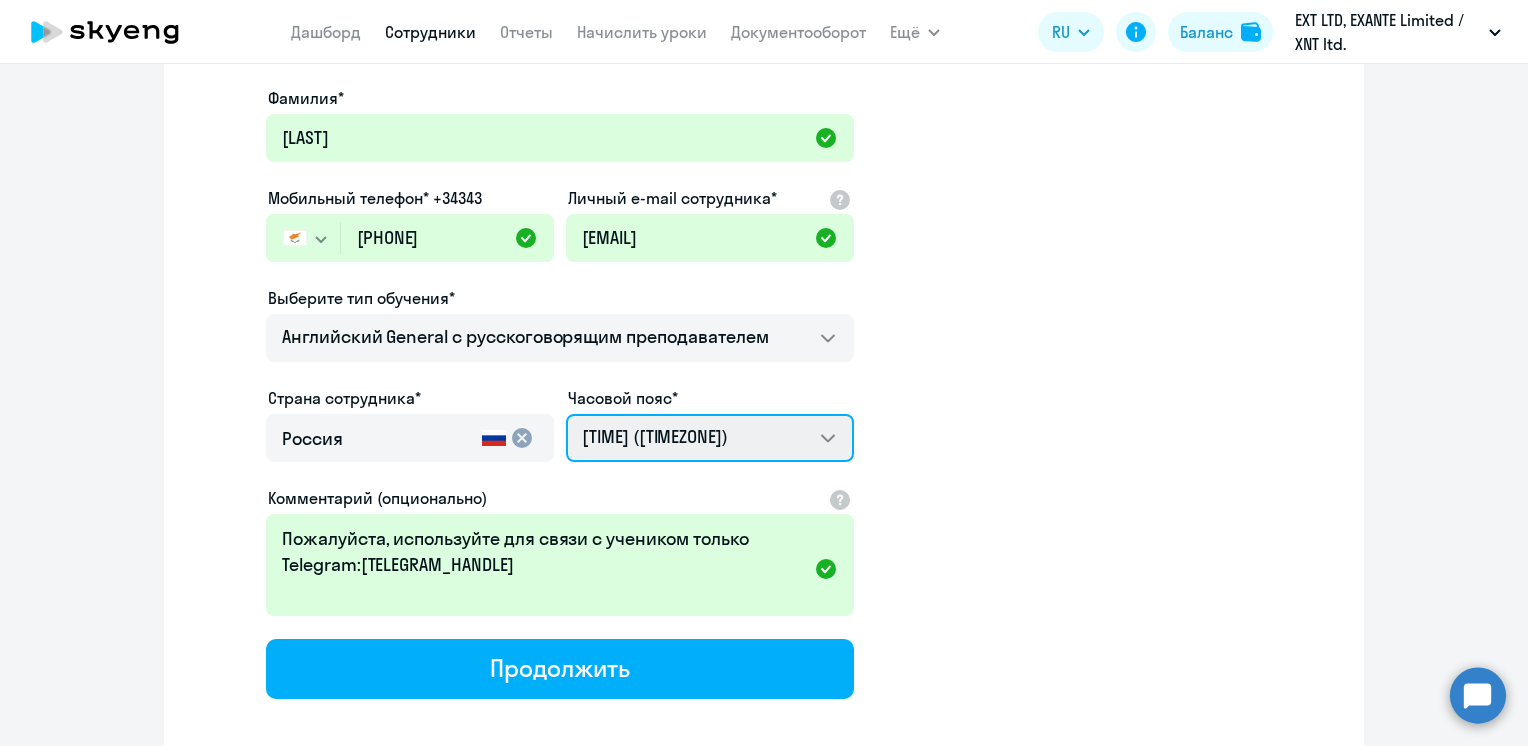 click on "[TIME] ([TIMEZONE])   [TIME] ([TIMEZONE])   [TIME] ([TIMEZONE])   [TIME] ([TIMEZONE])   [TIME] ([TIMEZONE])   [TIME] ([TIMEZONE])   [TIME] ([TIMEZONE])   [TIME] ([TIMEZONE])   [TIME] ([TIMEZONE])   [TIME] ([TIMEZONE])   [TIME] ([TIMEZONE])   [TIME] ([TIMEZONE])   [TIME] ([TIMEZONE])   [TIME] ([TIMEZONE])   [TIME] ([TIMEZONE])   [TIME] ([TIMEZONE])   [TIME] ([TIMEZONE])   [TIME] ([TIMEZONE])   [TIME] ([TIMEZONE])   [TIME] ([TIMEZONE])   [TIME] ([TIMEZONE])   [TIME] ([TIMEZONE])   [TIME] ([TIMEZONE])   [TIME] ([TIMEZONE])   [TIME] ([TIMEZONE])   [TIME] ([TIMEZONE])" at bounding box center (710, 438) 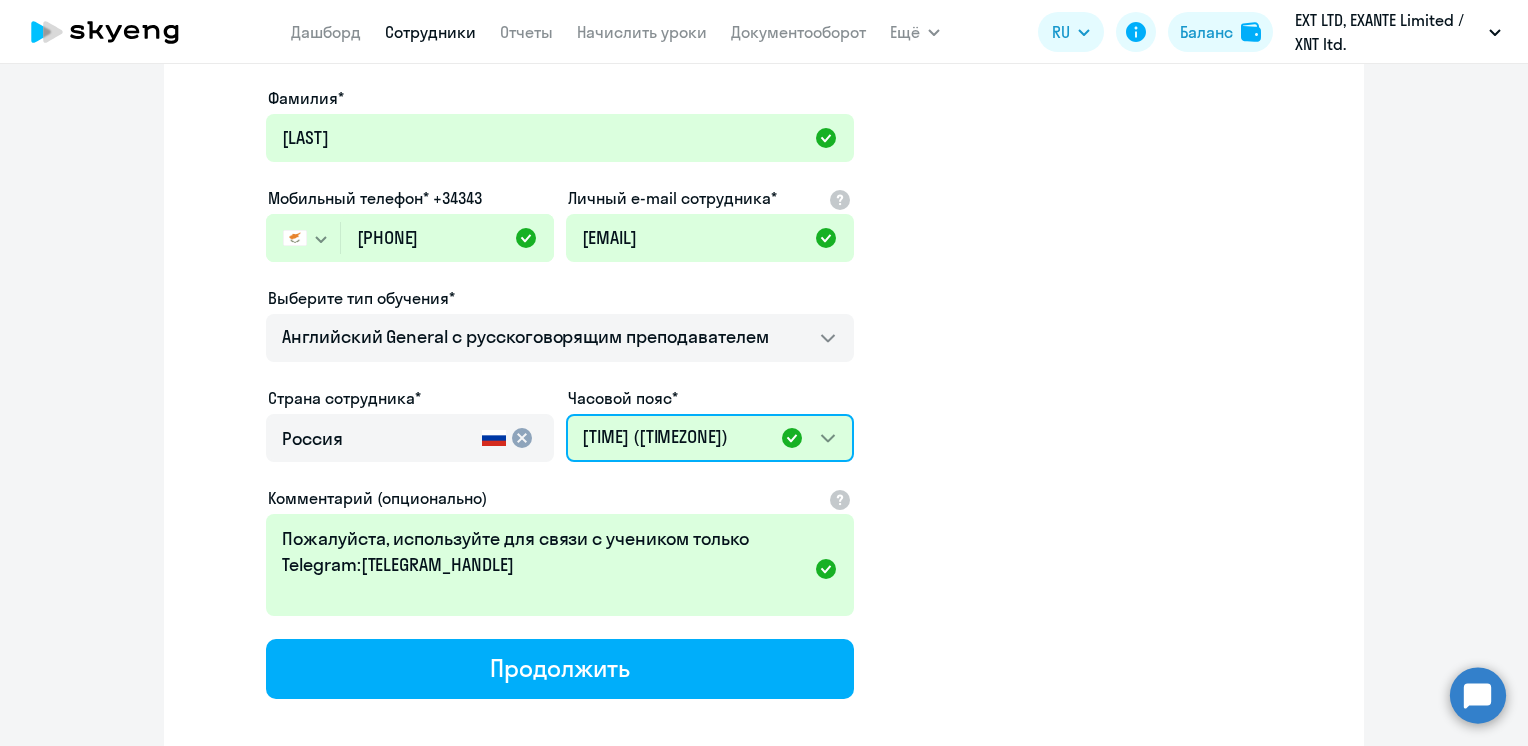 click on "[TIME] ([TIMEZONE])   [TIME] ([TIMEZONE])   [TIME] ([TIMEZONE])   [TIME] ([TIMEZONE])   [TIME] ([TIMEZONE])   [TIME] ([TIMEZONE])   [TIME] ([TIMEZONE])   [TIME] ([TIMEZONE])   [TIME] ([TIMEZONE])   [TIME] ([TIMEZONE])   [TIME] ([TIMEZONE])   [TIME] ([TIMEZONE])   [TIME] ([TIMEZONE])   [TIME] ([TIMEZONE])   [TIME] ([TIMEZONE])   [TIME] ([TIMEZONE])   [TIME] ([TIMEZONE])   [TIME] ([TIMEZONE])   [TIME] ([TIMEZONE])   [TIME] ([TIMEZONE])   [TIME] ([TIMEZONE])   [TIME] ([TIMEZONE])   [TIME] ([TIMEZONE])   [TIME] ([TIMEZONE])   [TIME] ([TIMEZONE])   [TIME] ([TIMEZONE])" at bounding box center (710, 438) 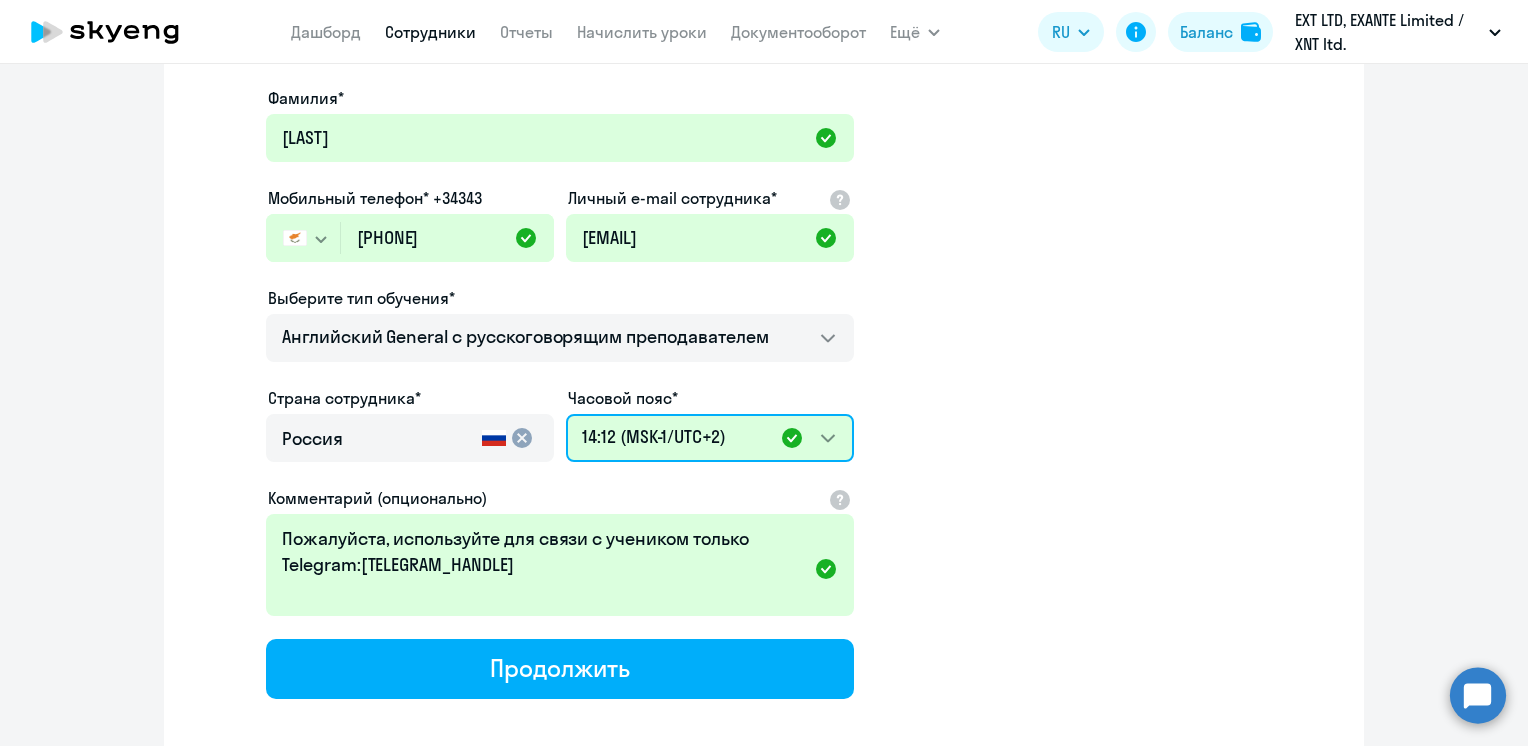click on "[TIME] ([TIMEZONE])   [TIME] ([TIMEZONE])   [TIME] ([TIMEZONE])   [TIME] ([TIMEZONE])   [TIME] ([TIMEZONE])   [TIME] ([TIMEZONE])   [TIME] ([TIMEZONE])   [TIME] ([TIMEZONE])   [TIME] ([TIMEZONE])   [TIME] ([TIMEZONE])   [TIME] ([TIMEZONE])   [TIME] ([TIMEZONE])   [TIME] ([TIMEZONE])   [TIME] ([TIMEZONE])   [TIME] ([TIMEZONE])   [TIME] ([TIMEZONE])   [TIME] ([TIMEZONE])   [TIME] ([TIMEZONE])   [TIME] ([TIMEZONE])   [TIME] ([TIMEZONE])   [TIME] ([TIMEZONE])   [TIME] ([TIMEZONE])   [TIME] ([TIMEZONE])   [TIME] ([TIMEZONE])   [TIME] ([TIMEZONE])   [TIME] ([TIMEZONE])" at bounding box center (710, 438) 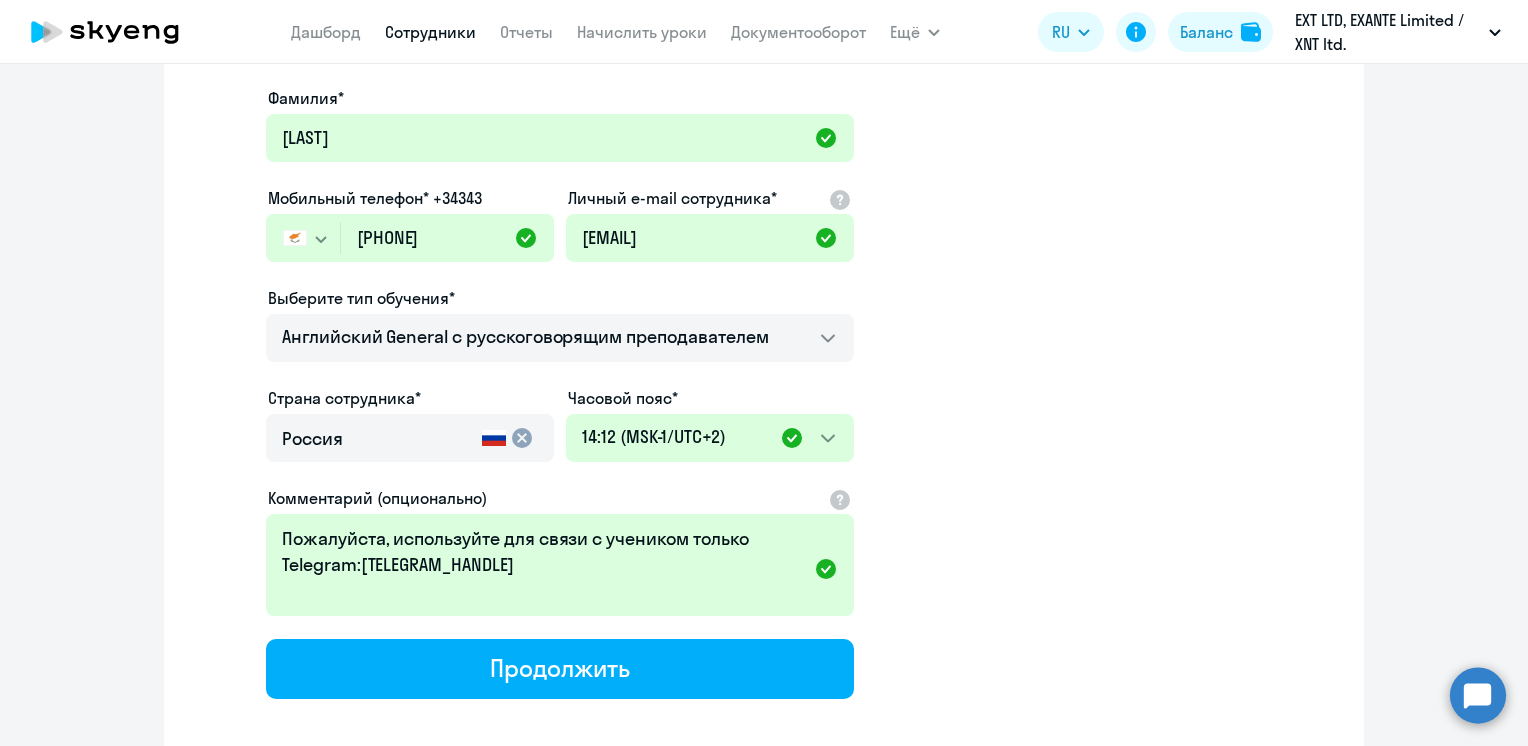 click on "Имя и отчество*  Добавить себя как ученика  [LAST_NAME] [FIRST_NAME]  Мобильный телефон* [PHONE]
Россия +7 Казахстан +7 Украина +380 Беларусь (Белоруссия) +375 Австралия +61 Австрия +43 Азербайджан +994 Албания +355 Алжир +213 Ангилья +1(264) Ангола +244 Андорра +376 Антигуа и Барбуда +1(268) Аргентина +54 Армения +374 Аруба +297 Афганистан +93 Багамские Острова +1(242) Бангладеш +880 Барбадос +1(246) Бахрейн +973 Белиз +501 Бельгия +32 Бенин +229 Бермудские острова +1(441) Бирма (Мьянма) +95 Болгария +359 Боливия +591 Бонайре, Синт-Эстатиус и Саба +599 Босния и Герцеговина +387 Ботсвана +267 Бразилия +55 +1(284) Бруней-Даруссалам +673 +44" 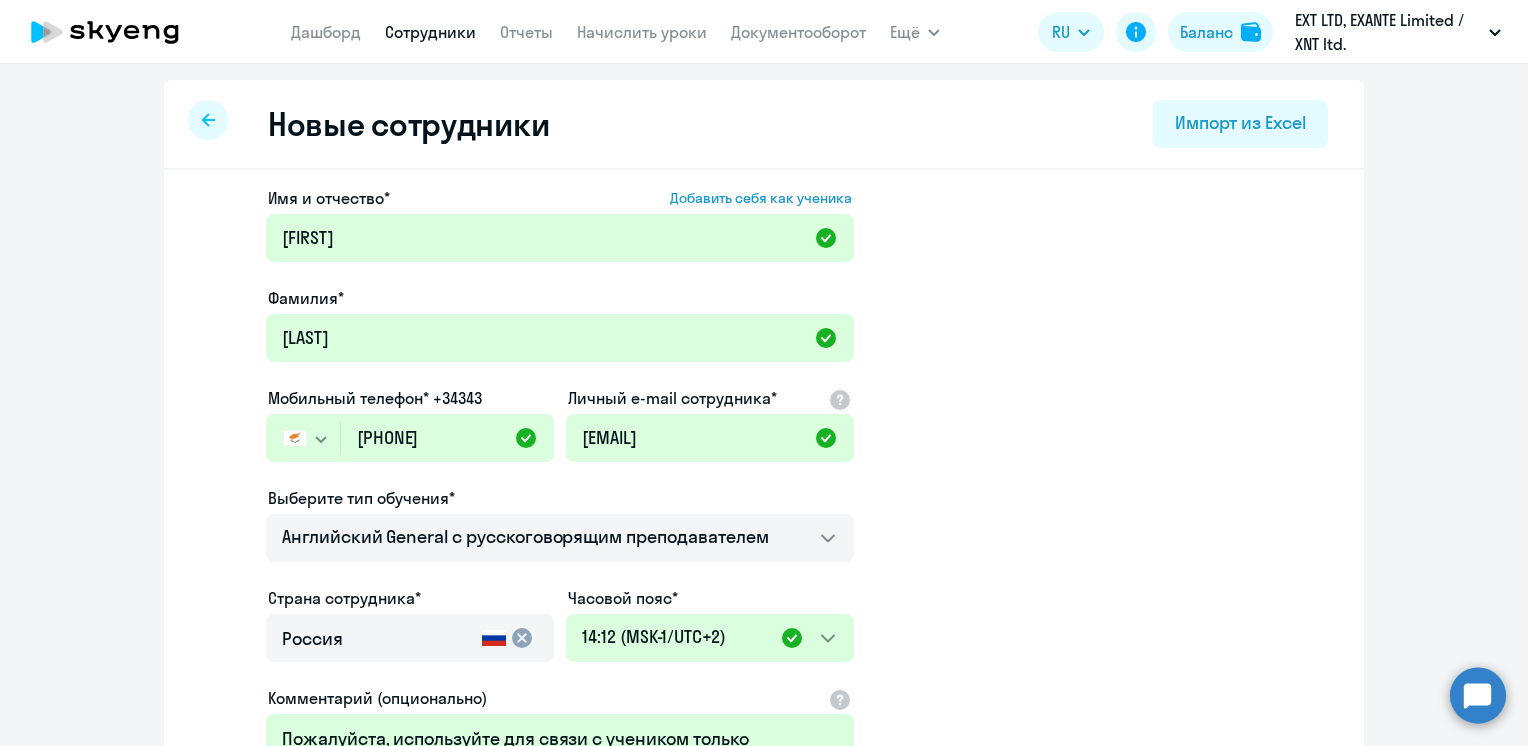 scroll, scrollTop: 0, scrollLeft: 0, axis: both 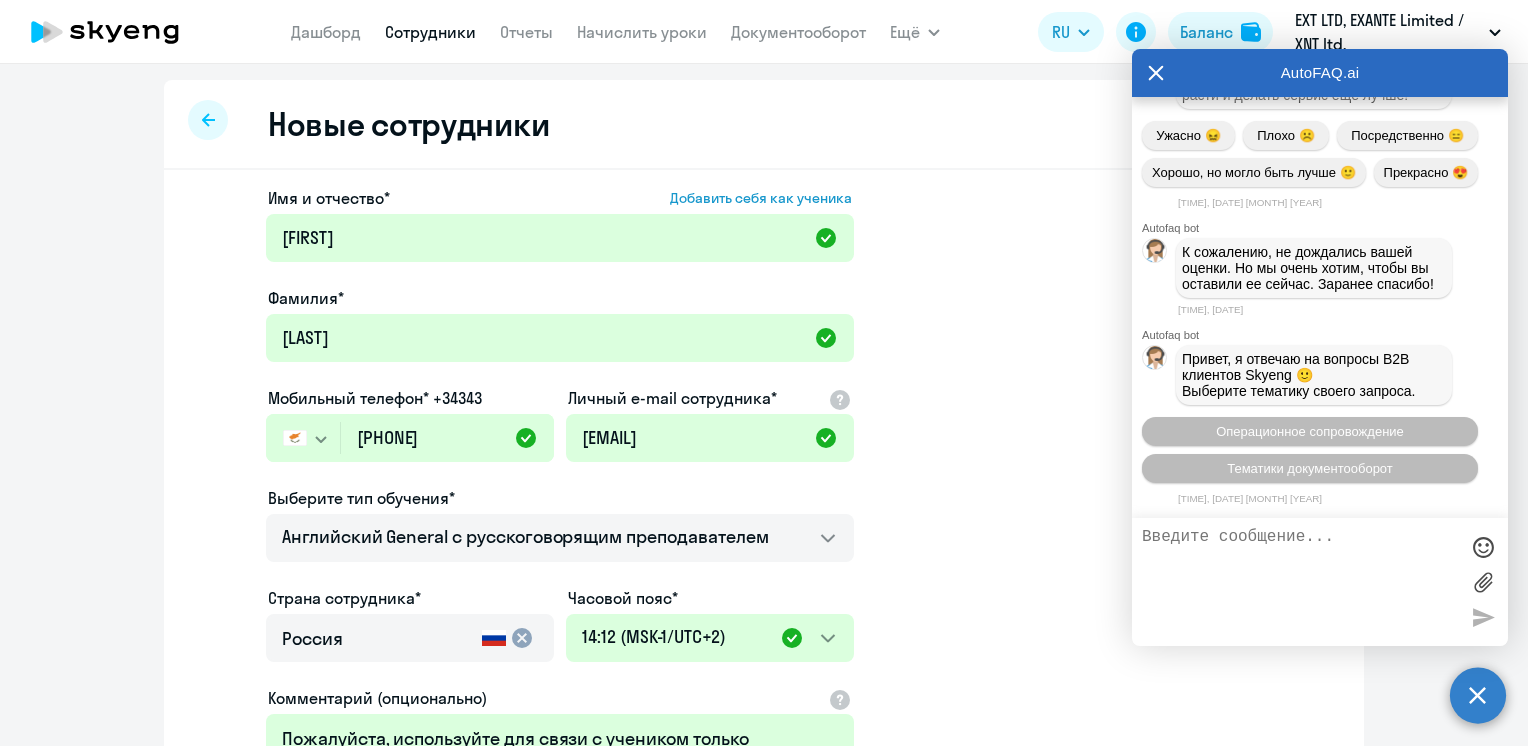 drag, startPoint x: 1260, startPoint y: 368, endPoint x: 1190, endPoint y: 179, distance: 201.54652 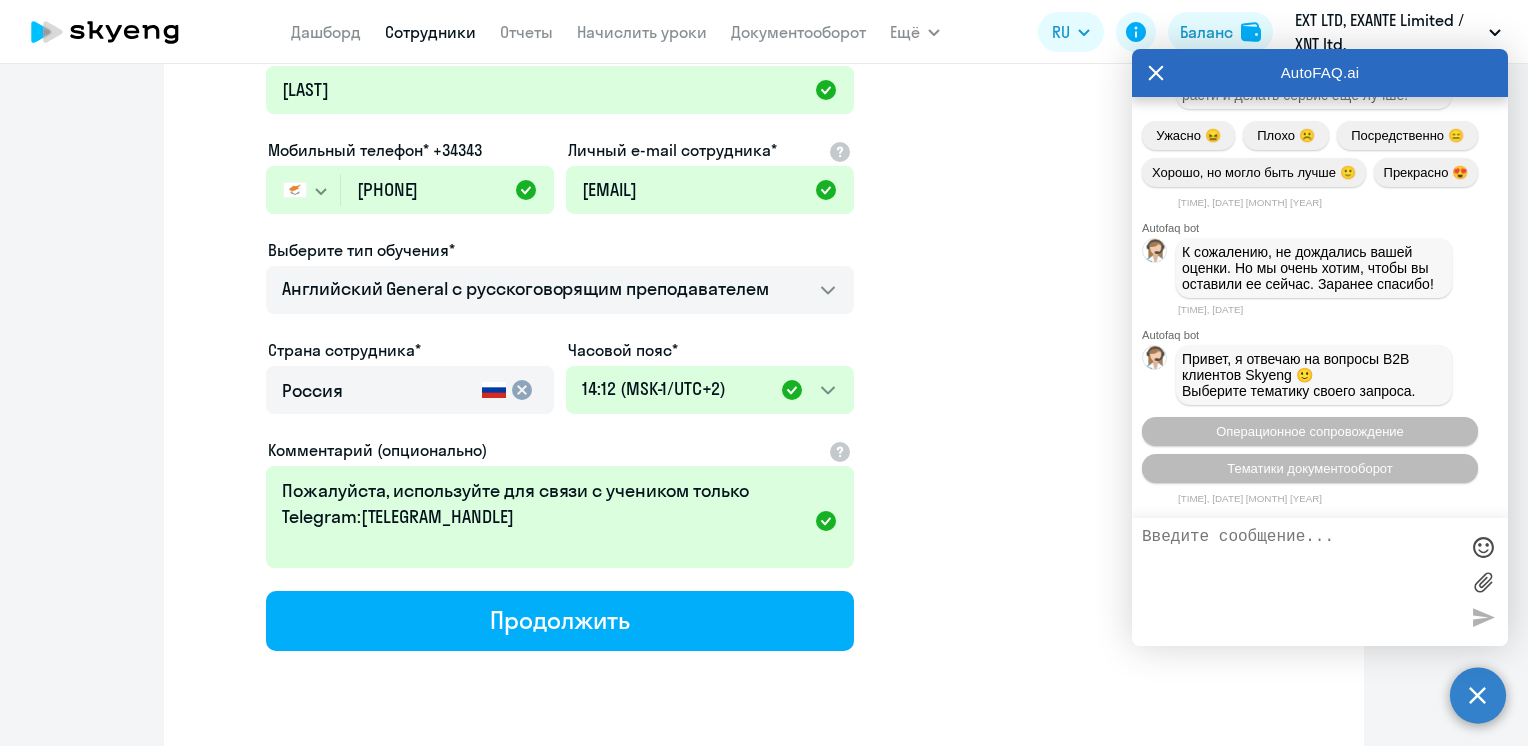 scroll, scrollTop: 300, scrollLeft: 0, axis: vertical 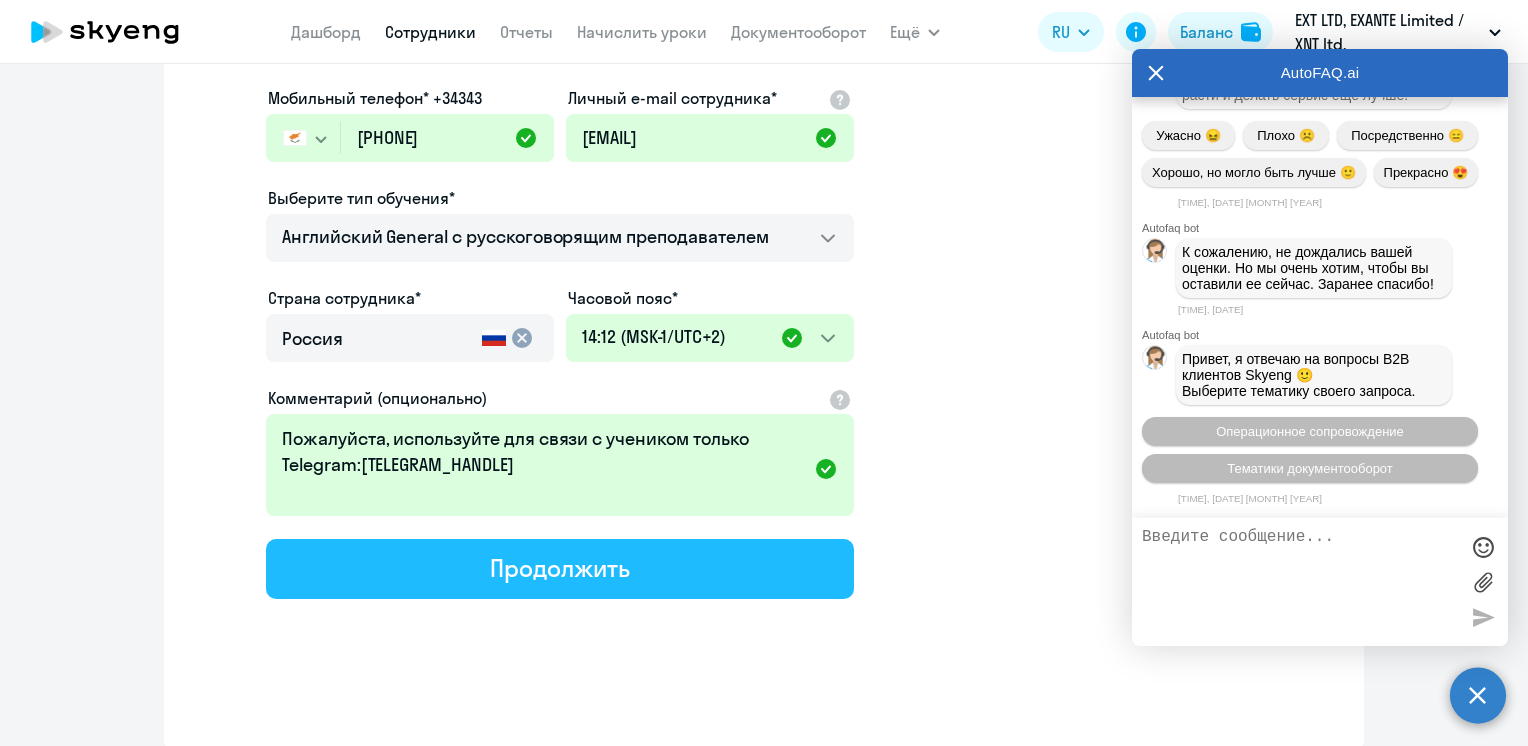click on "Продолжить" 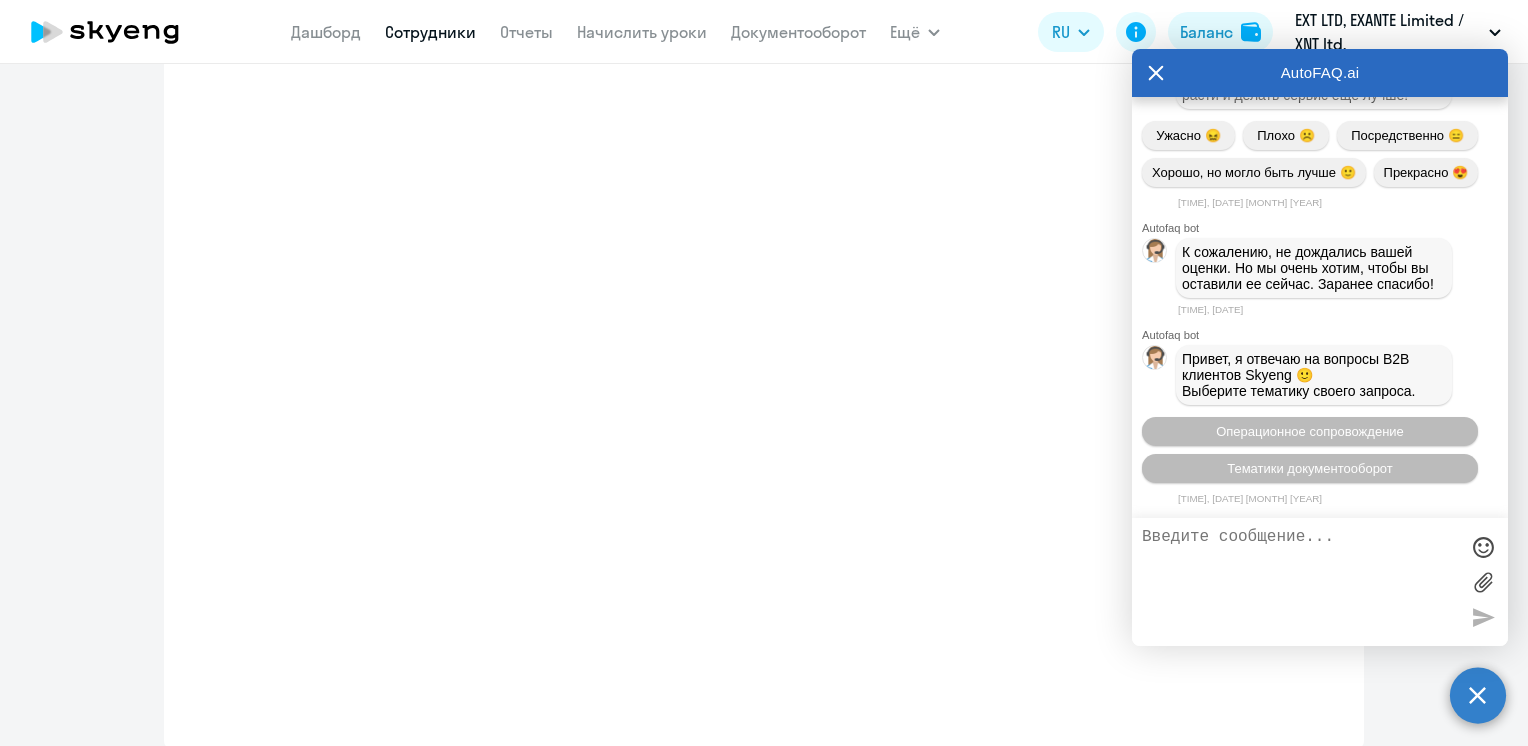 select on "english_adult_not_native_speaker" 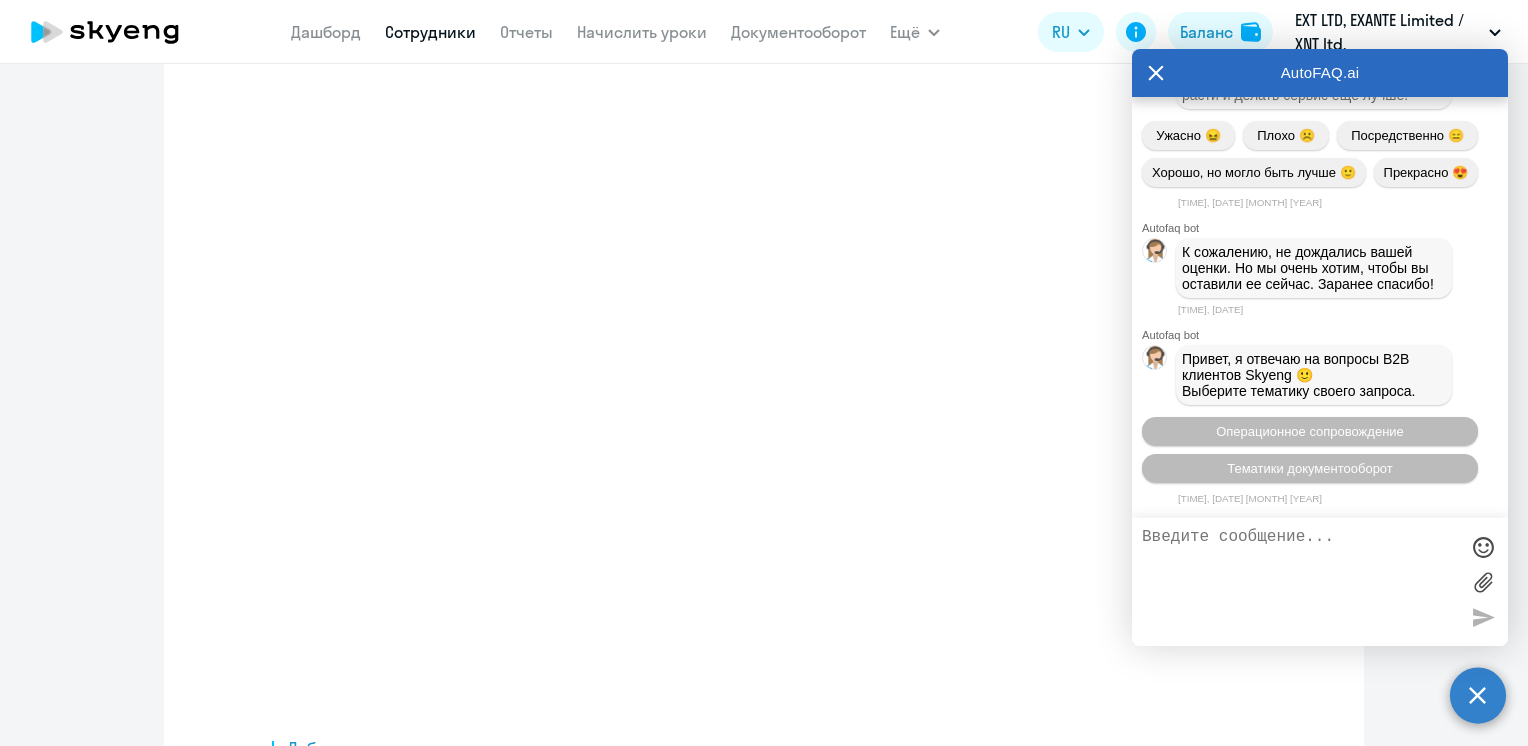 scroll, scrollTop: 0, scrollLeft: 0, axis: both 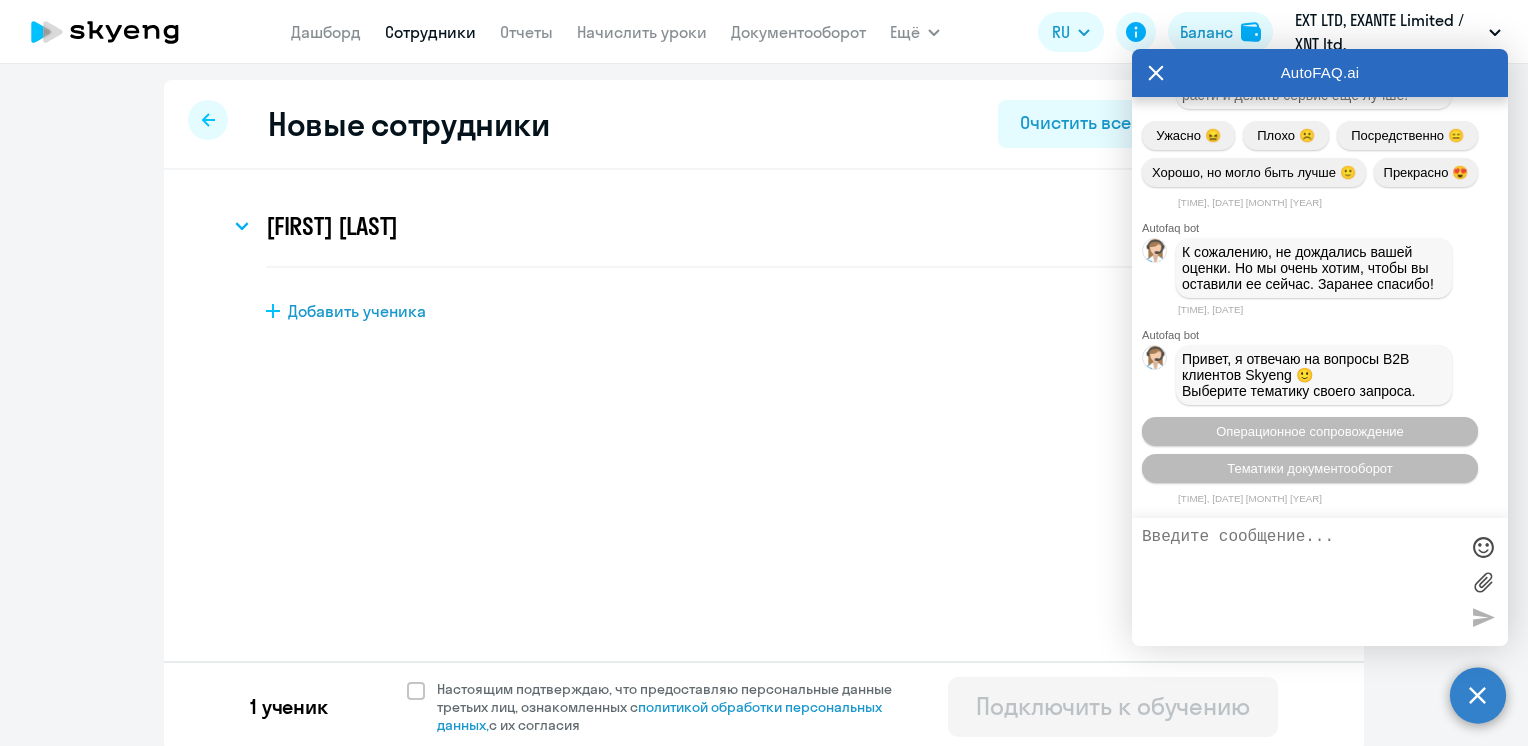 click 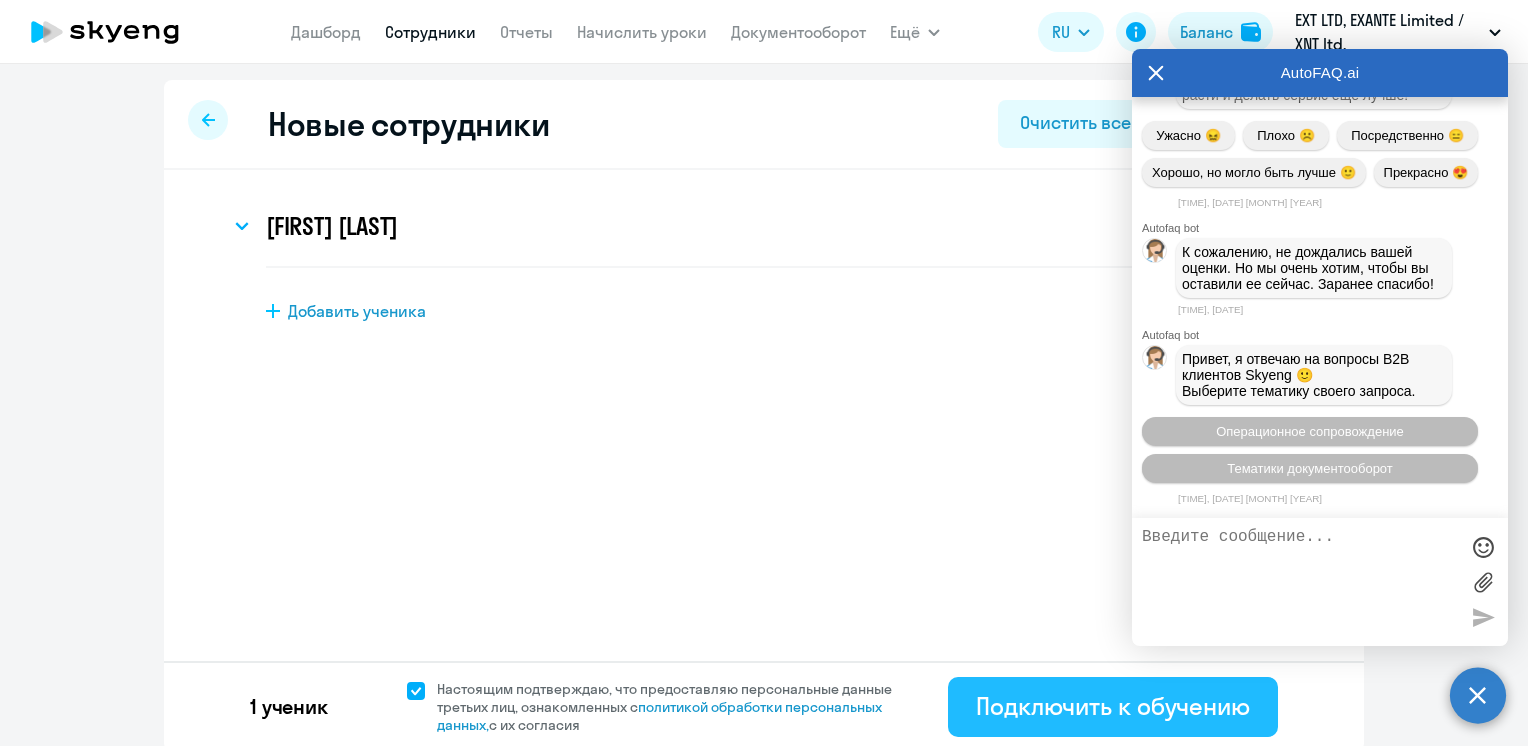 click on "Подключить к обучению" 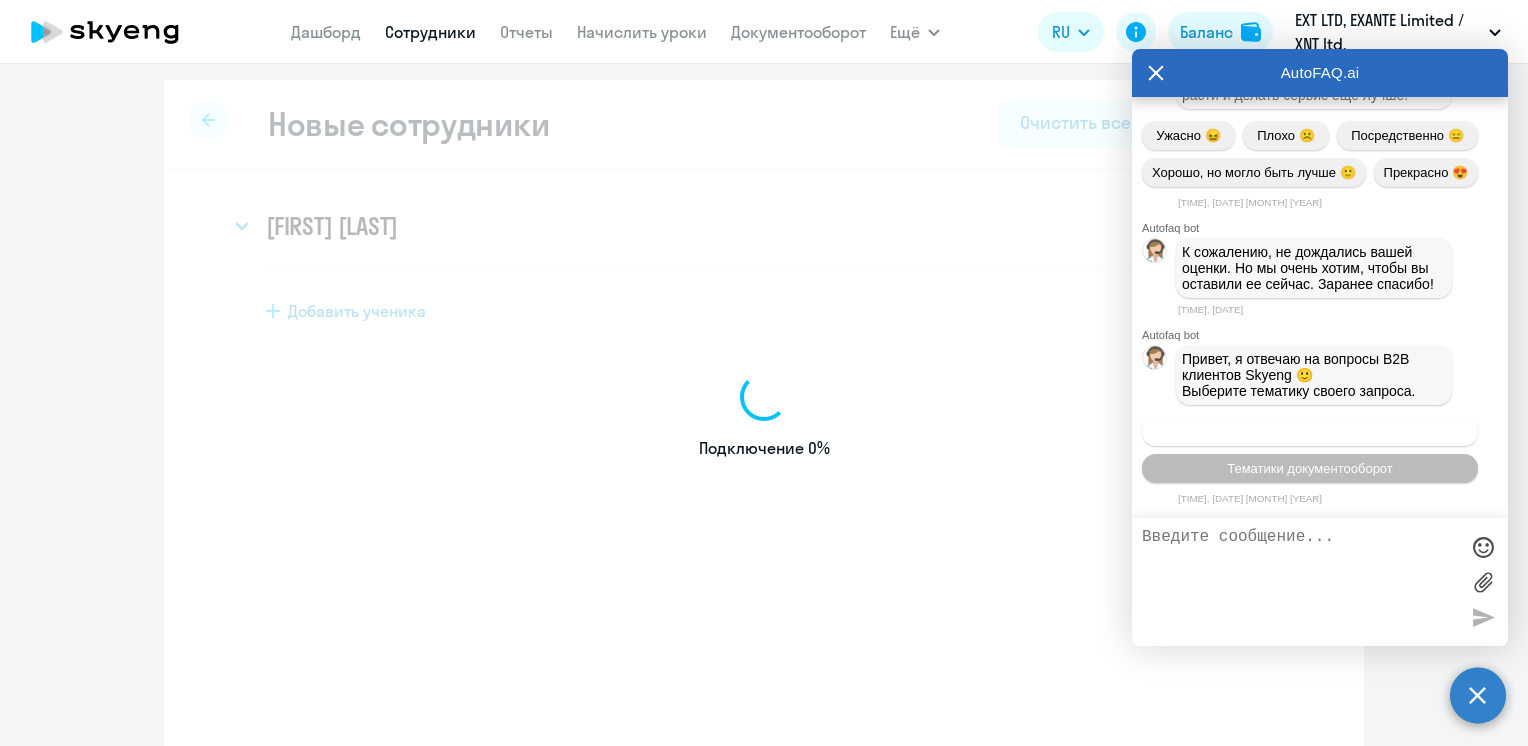 select on "english_adult_not_native_speaker" 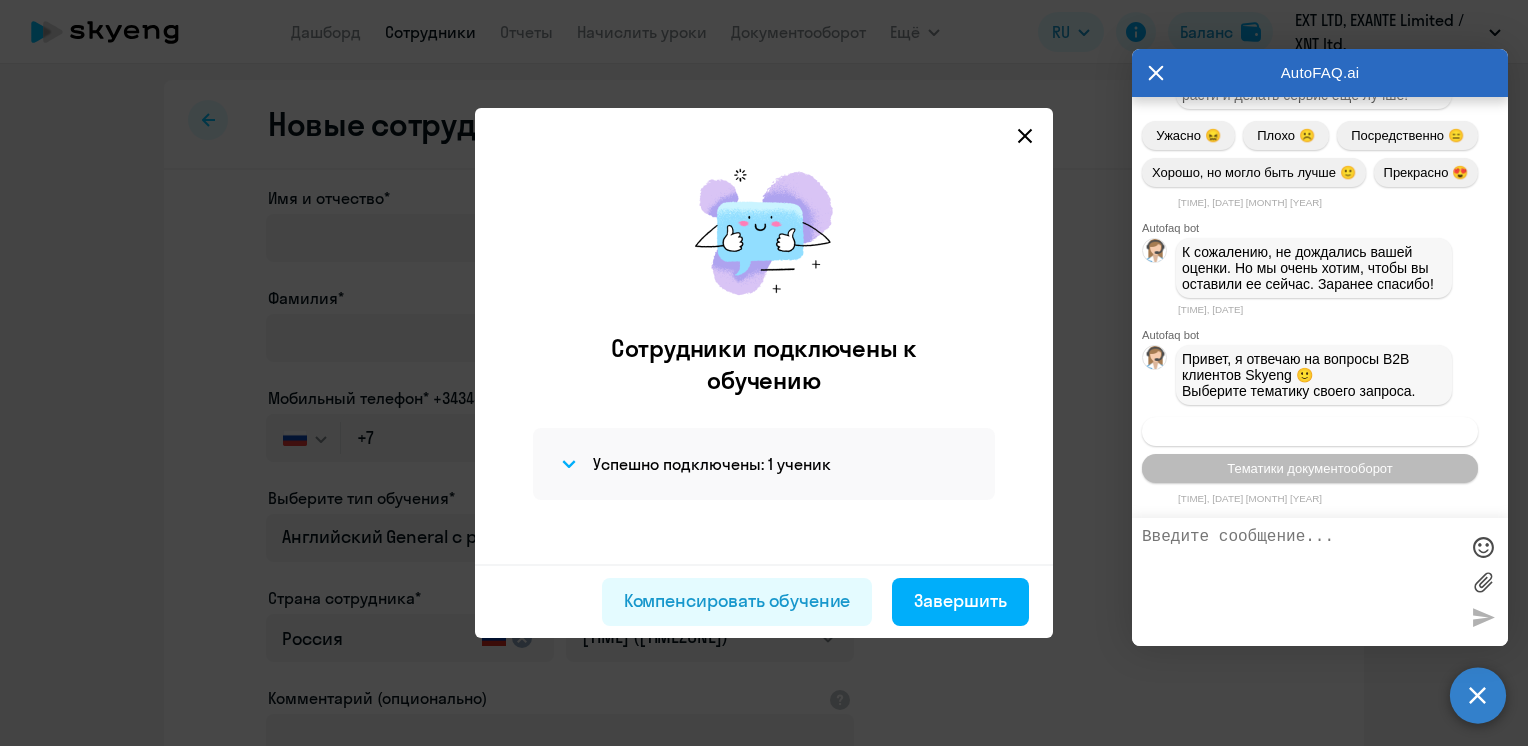 click on "Операционное сопровождение" at bounding box center [1310, 431] 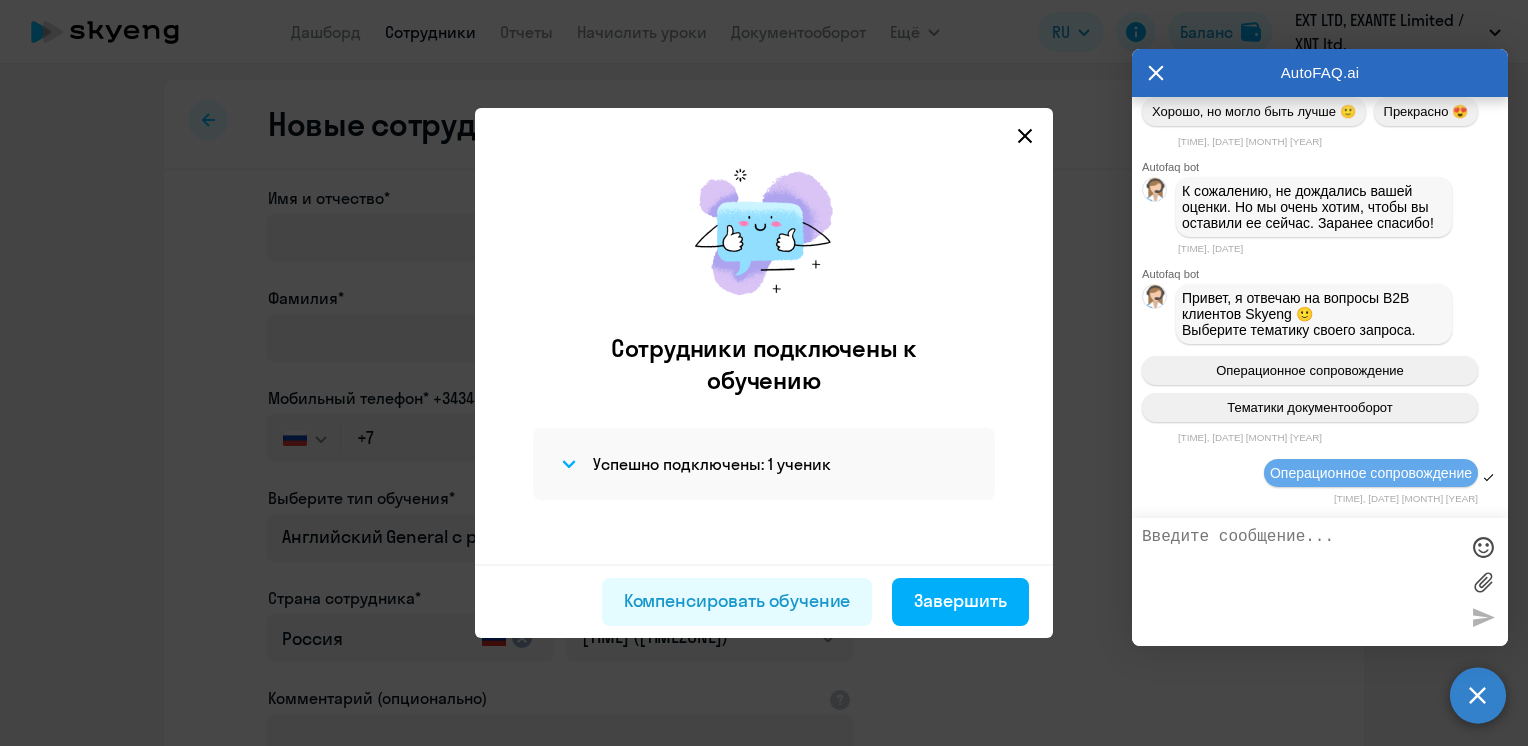 scroll, scrollTop: 42270, scrollLeft: 0, axis: vertical 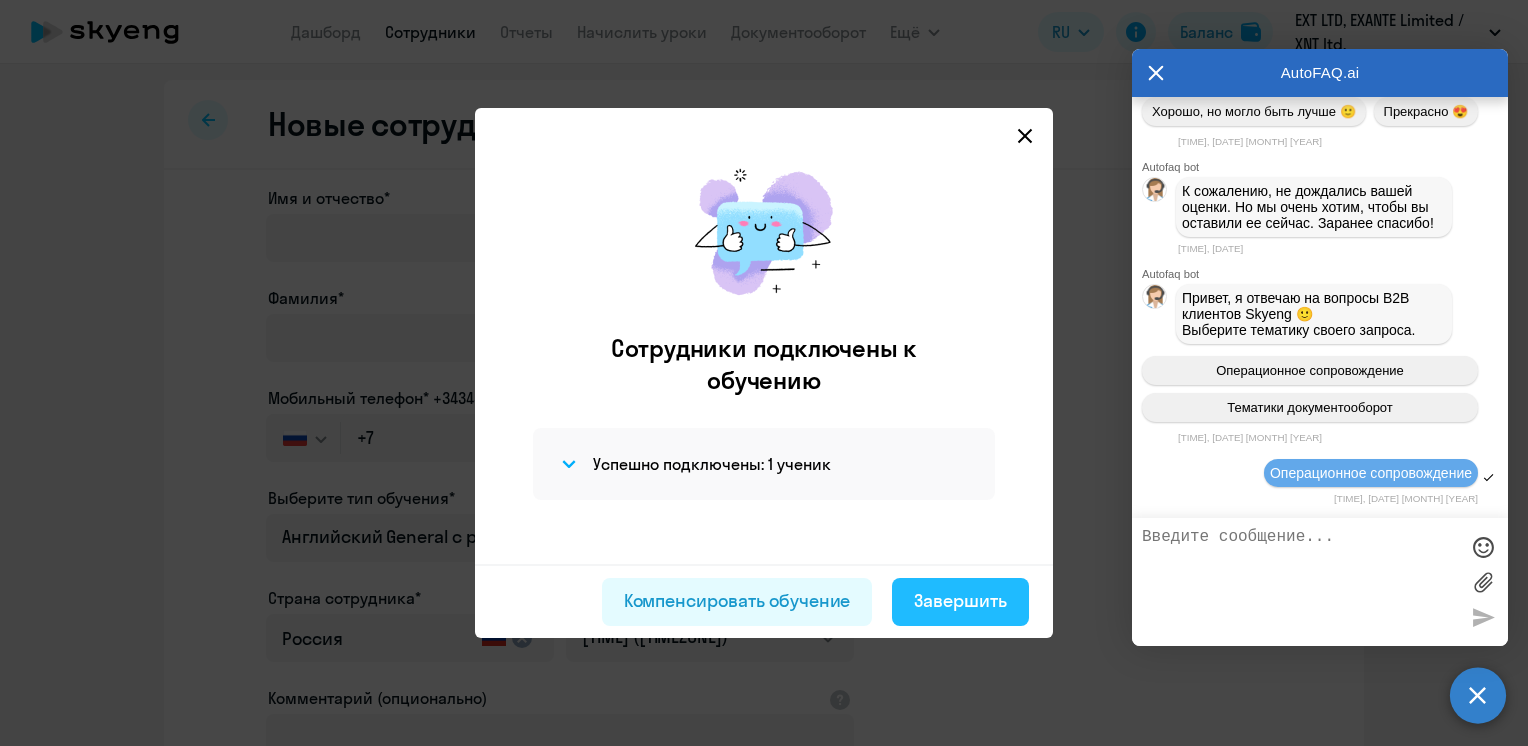 click on "Завершить" at bounding box center (960, 601) 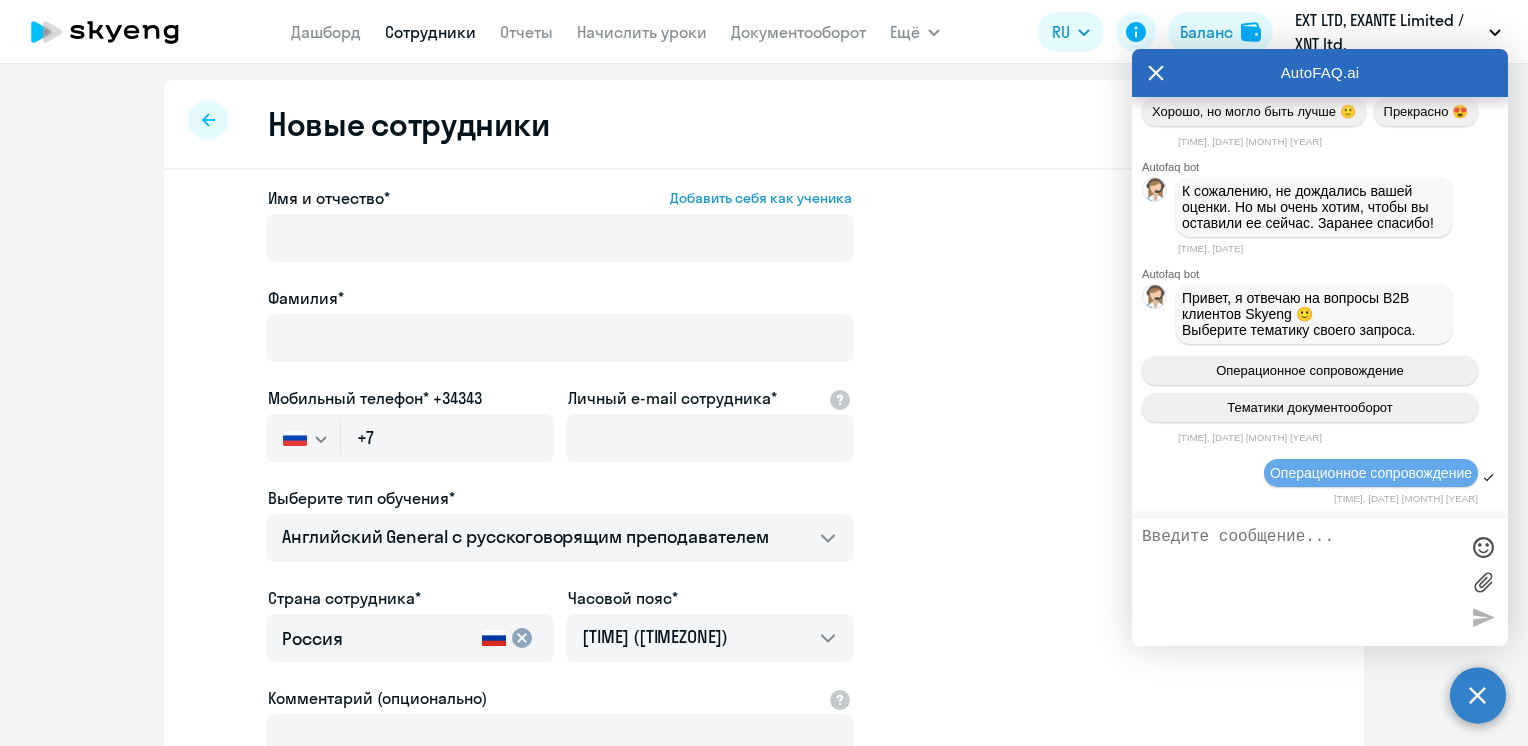 scroll, scrollTop: 42392, scrollLeft: 0, axis: vertical 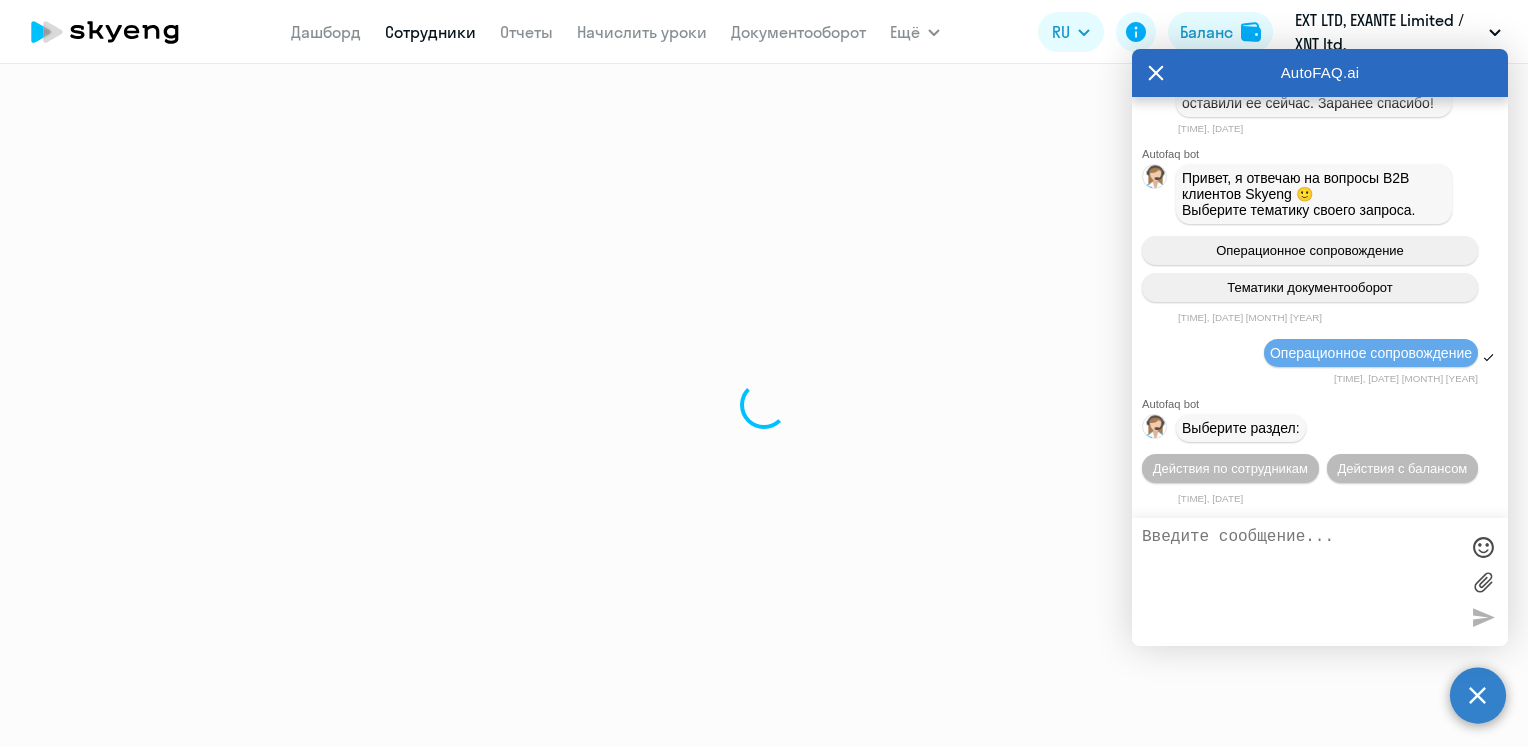 select on "30" 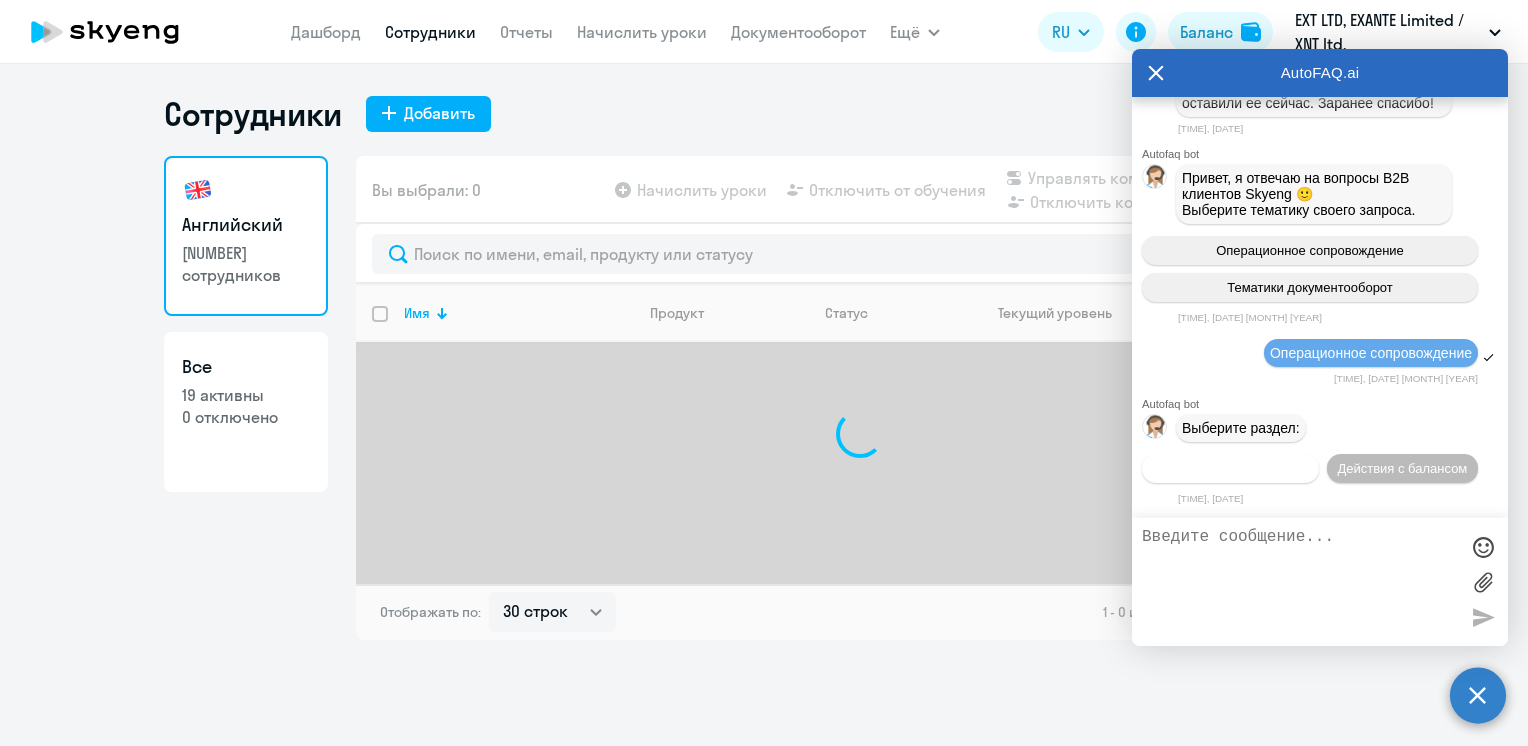 click on "Действия по сотрудникам" at bounding box center (1230, 468) 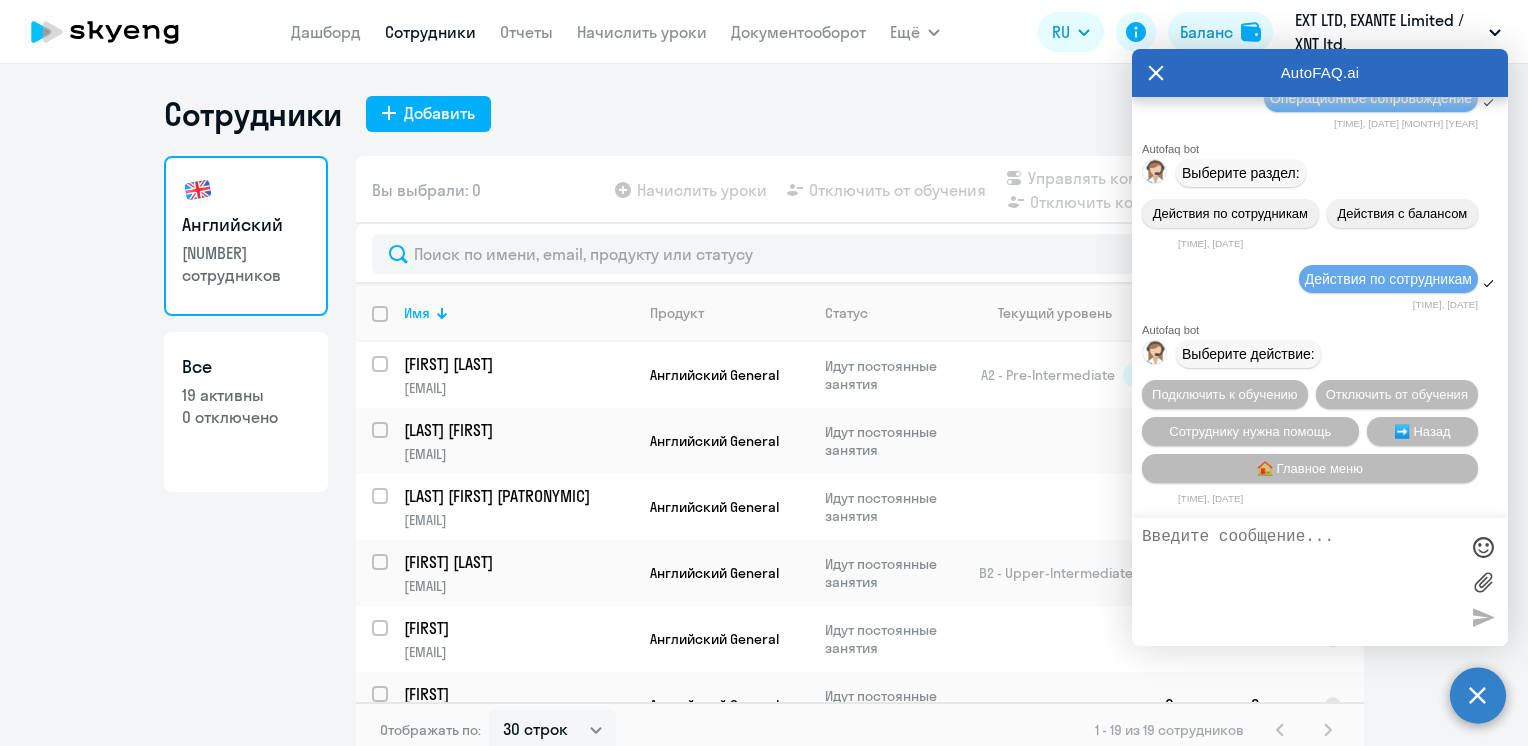 scroll, scrollTop: 42691, scrollLeft: 0, axis: vertical 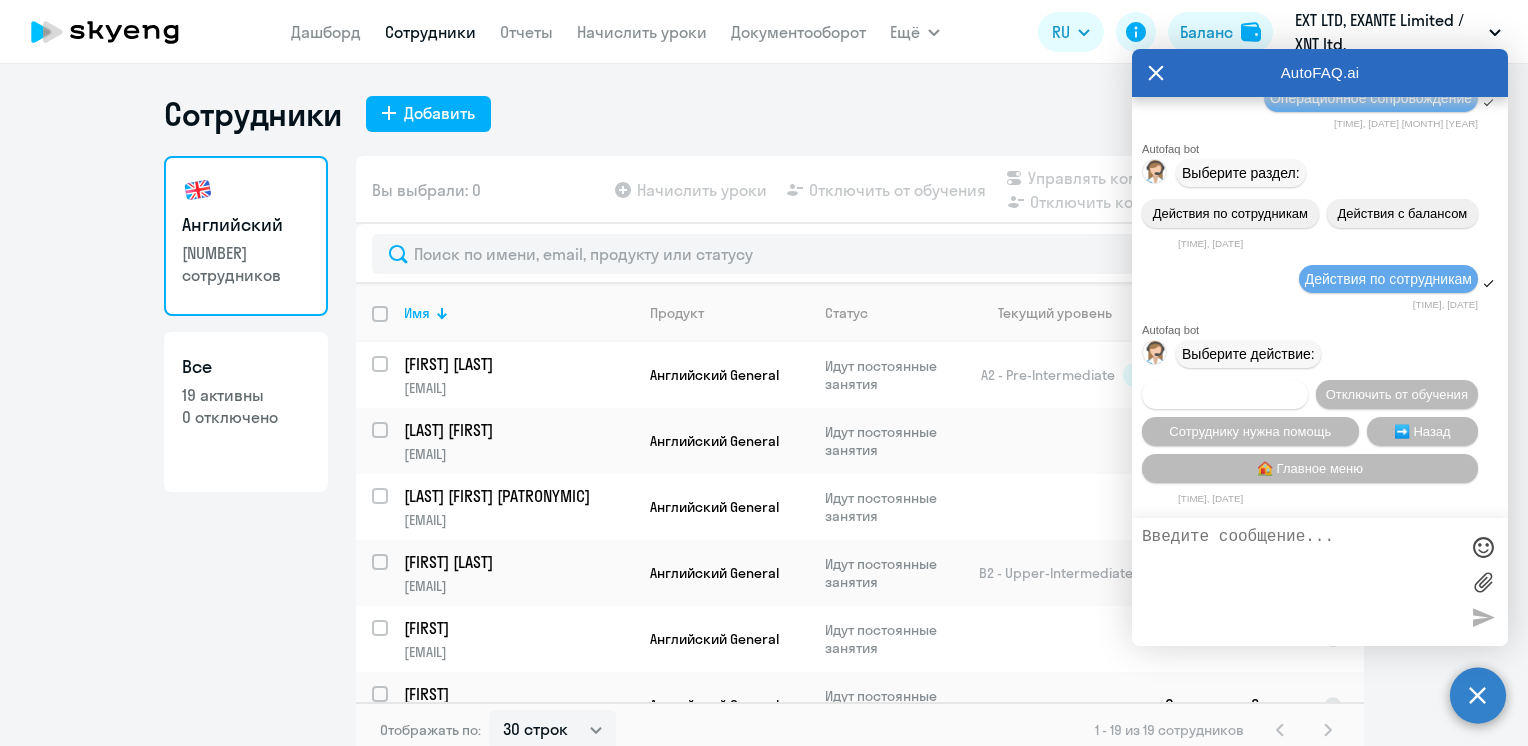click on "Подключить к обучению" at bounding box center [1225, 394] 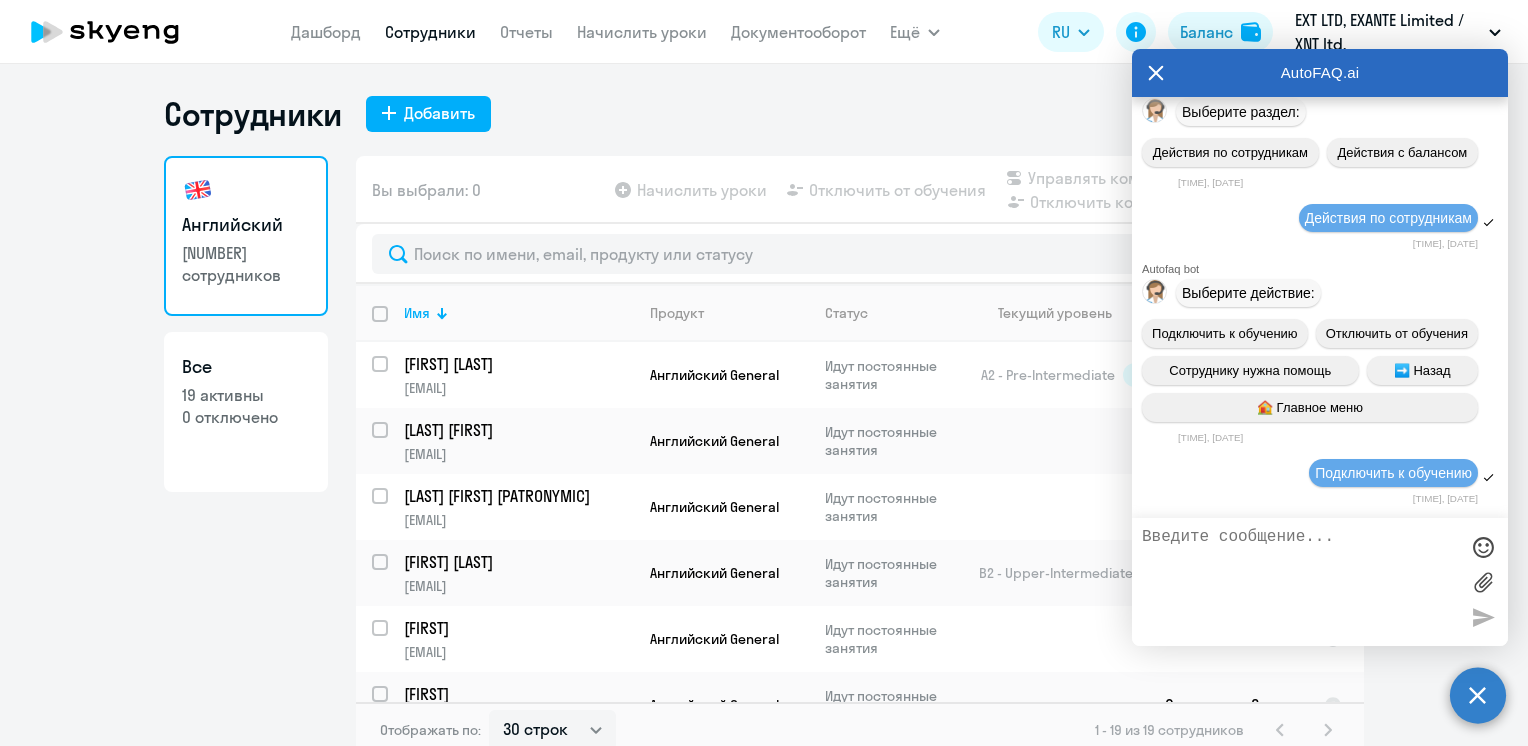 scroll, scrollTop: 42950, scrollLeft: 0, axis: vertical 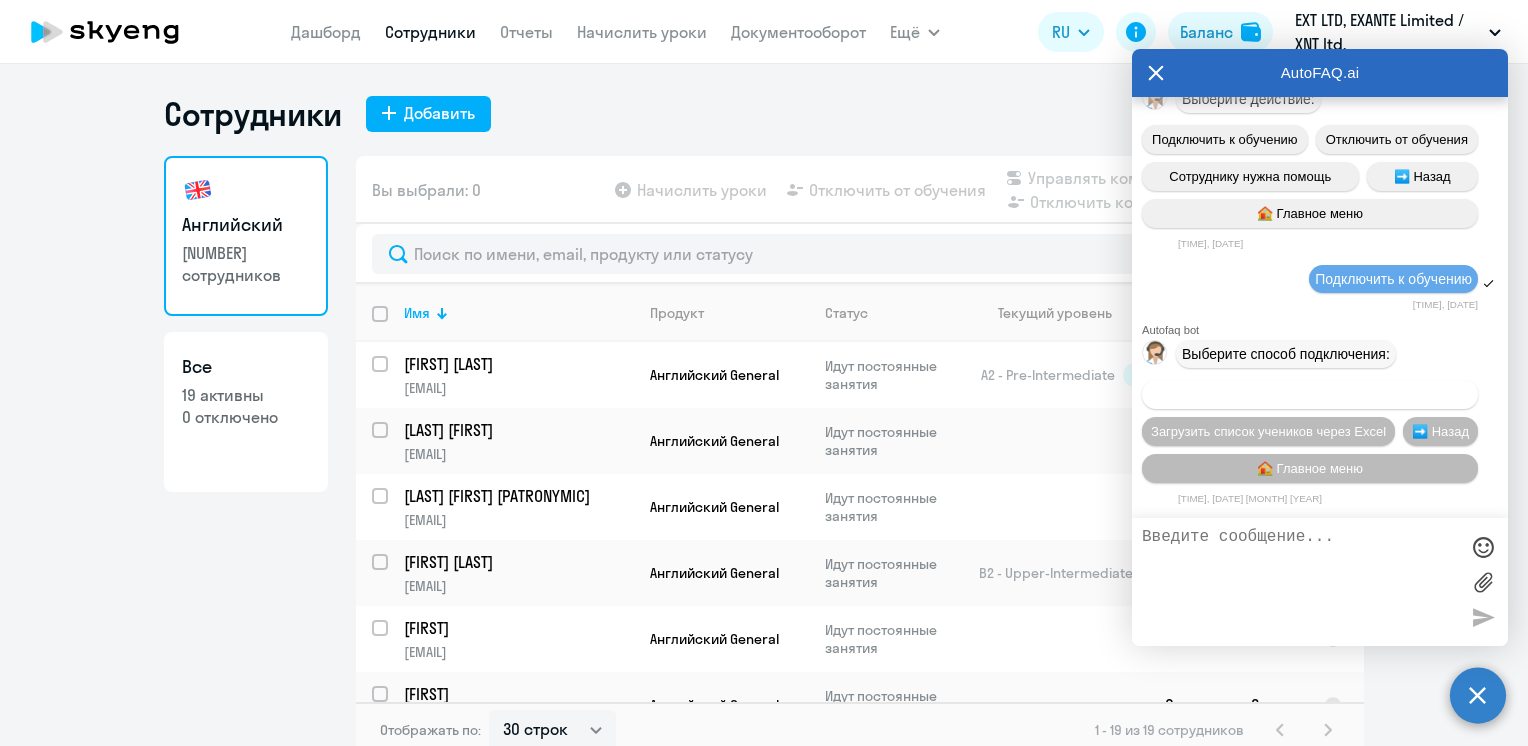 click on "Добавить учеников вручную" at bounding box center (1310, 394) 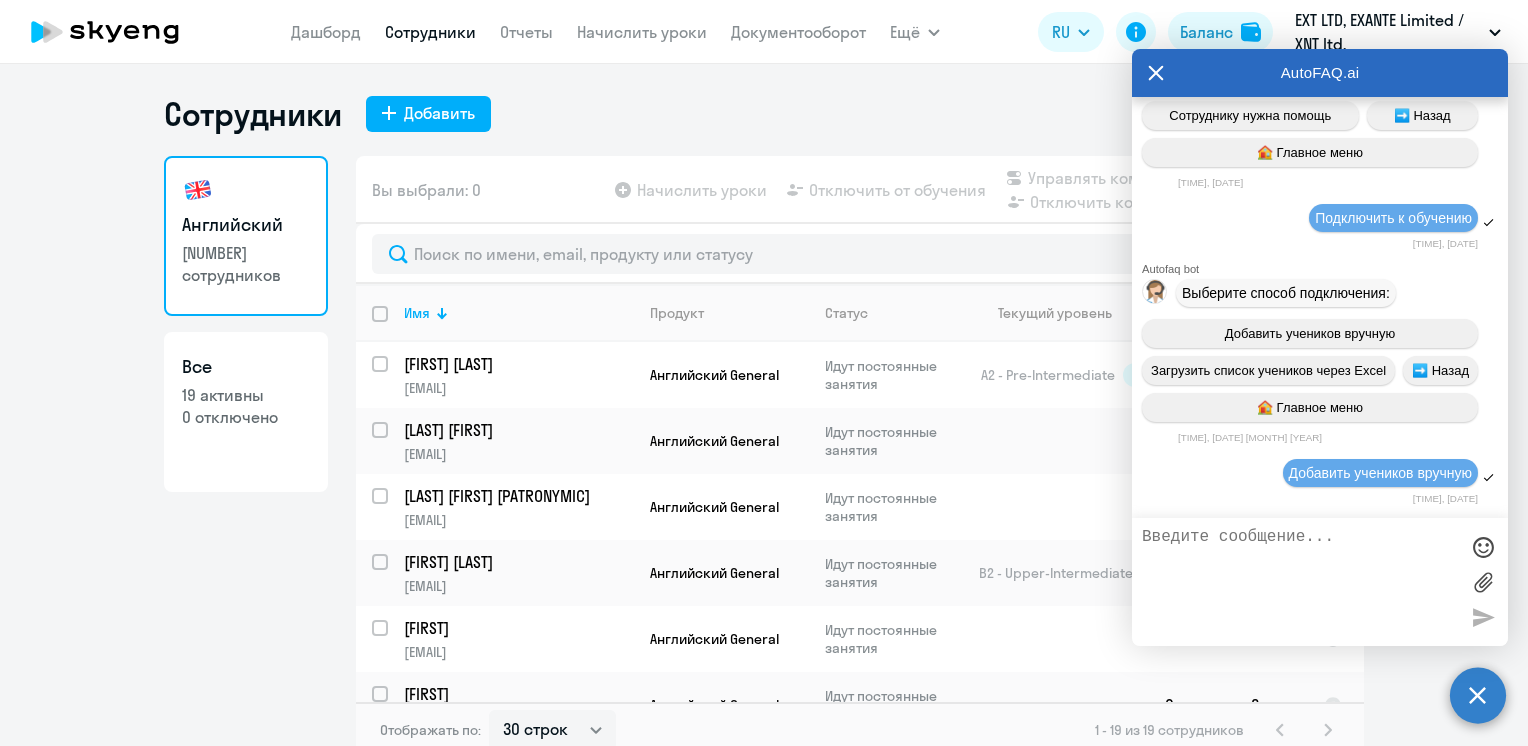 scroll, scrollTop: 43977, scrollLeft: 0, axis: vertical 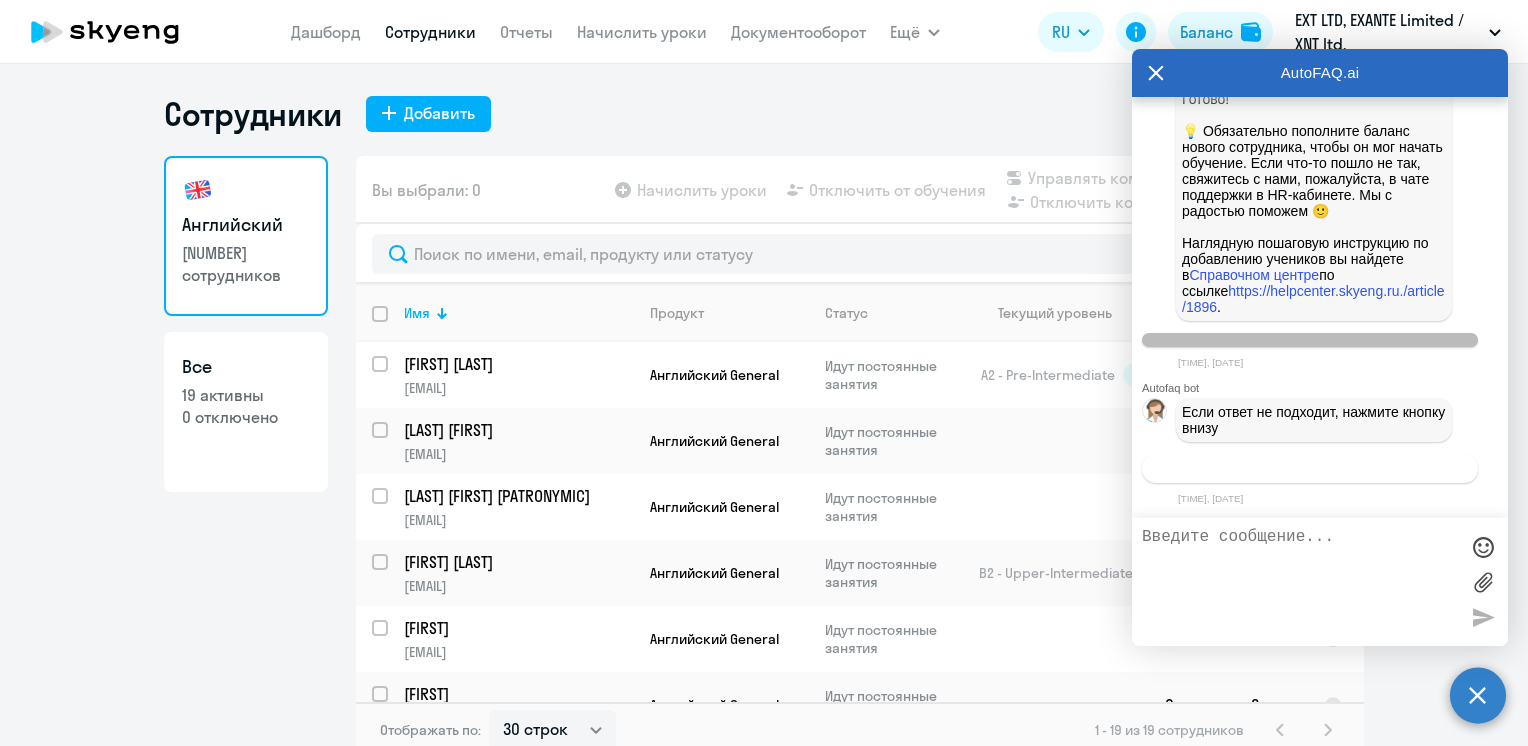 click on "Связаться с менеджером" at bounding box center [1309, 468] 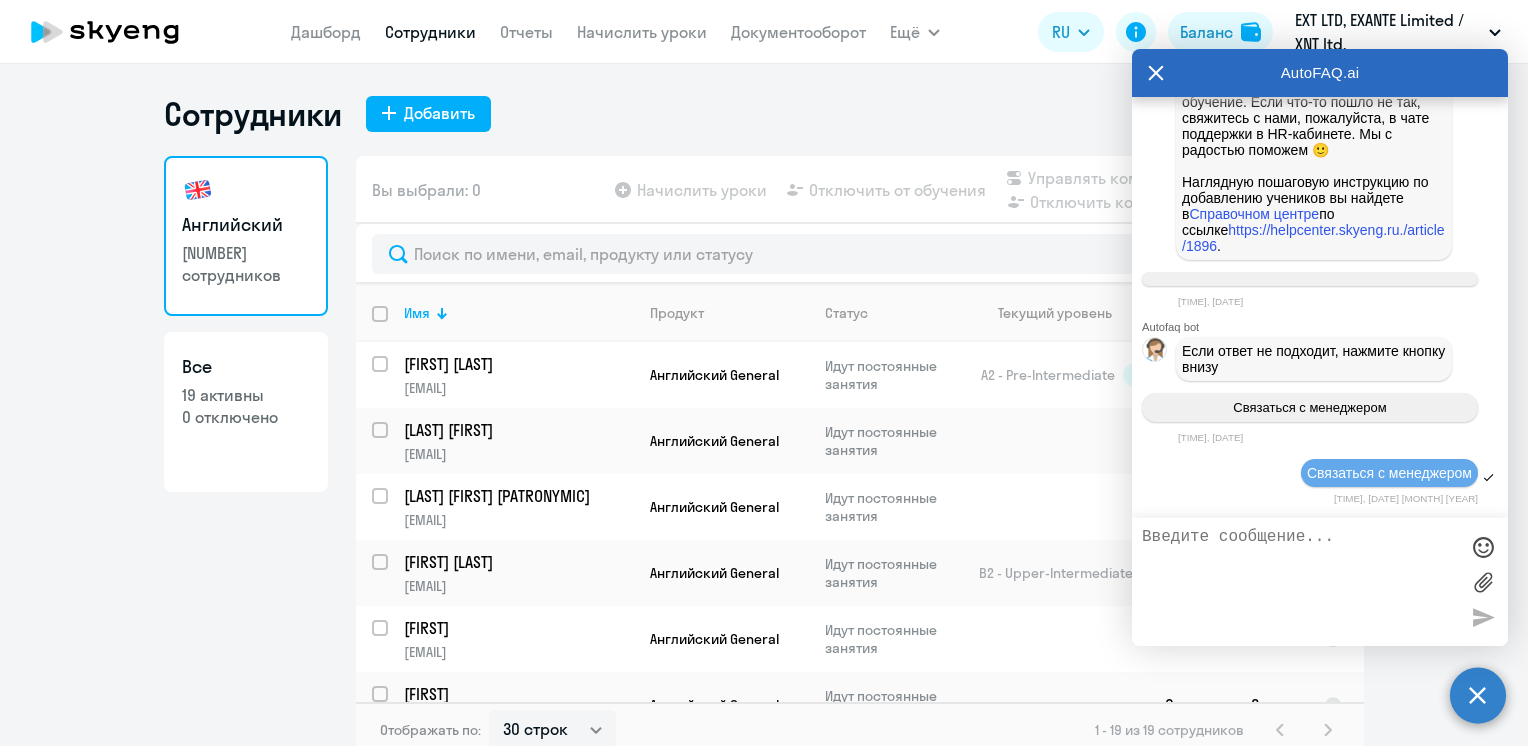 scroll, scrollTop: 44039, scrollLeft: 0, axis: vertical 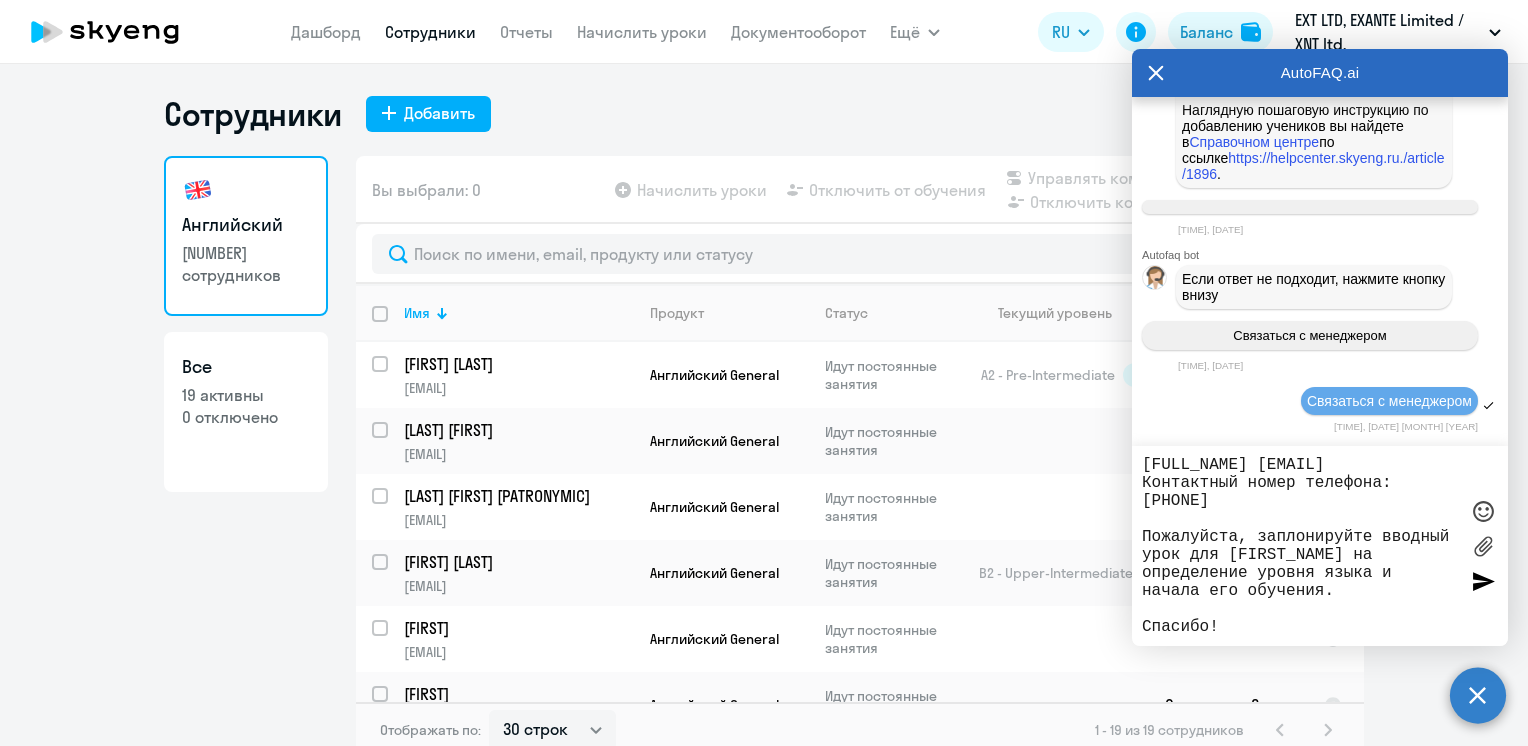 type 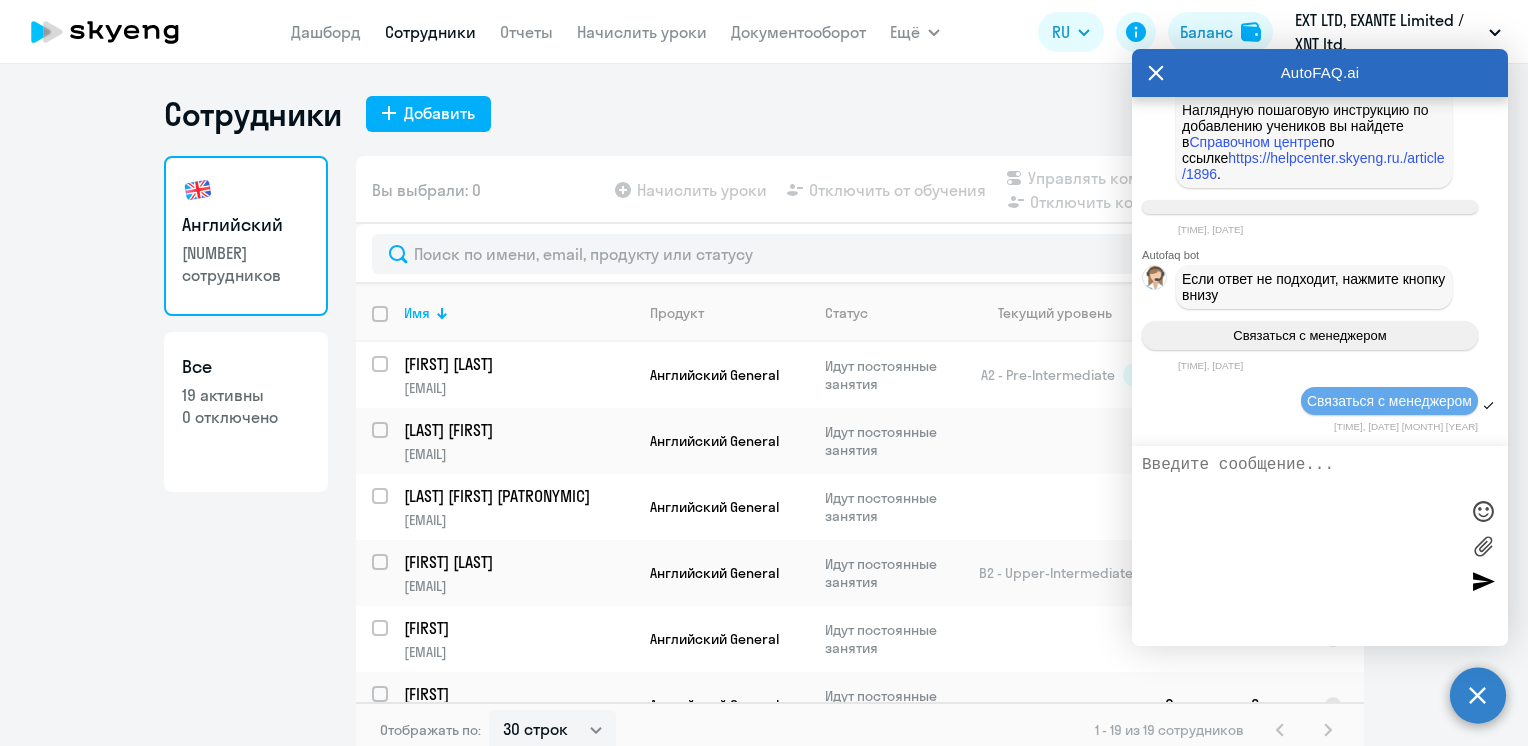 scroll, scrollTop: 0, scrollLeft: 0, axis: both 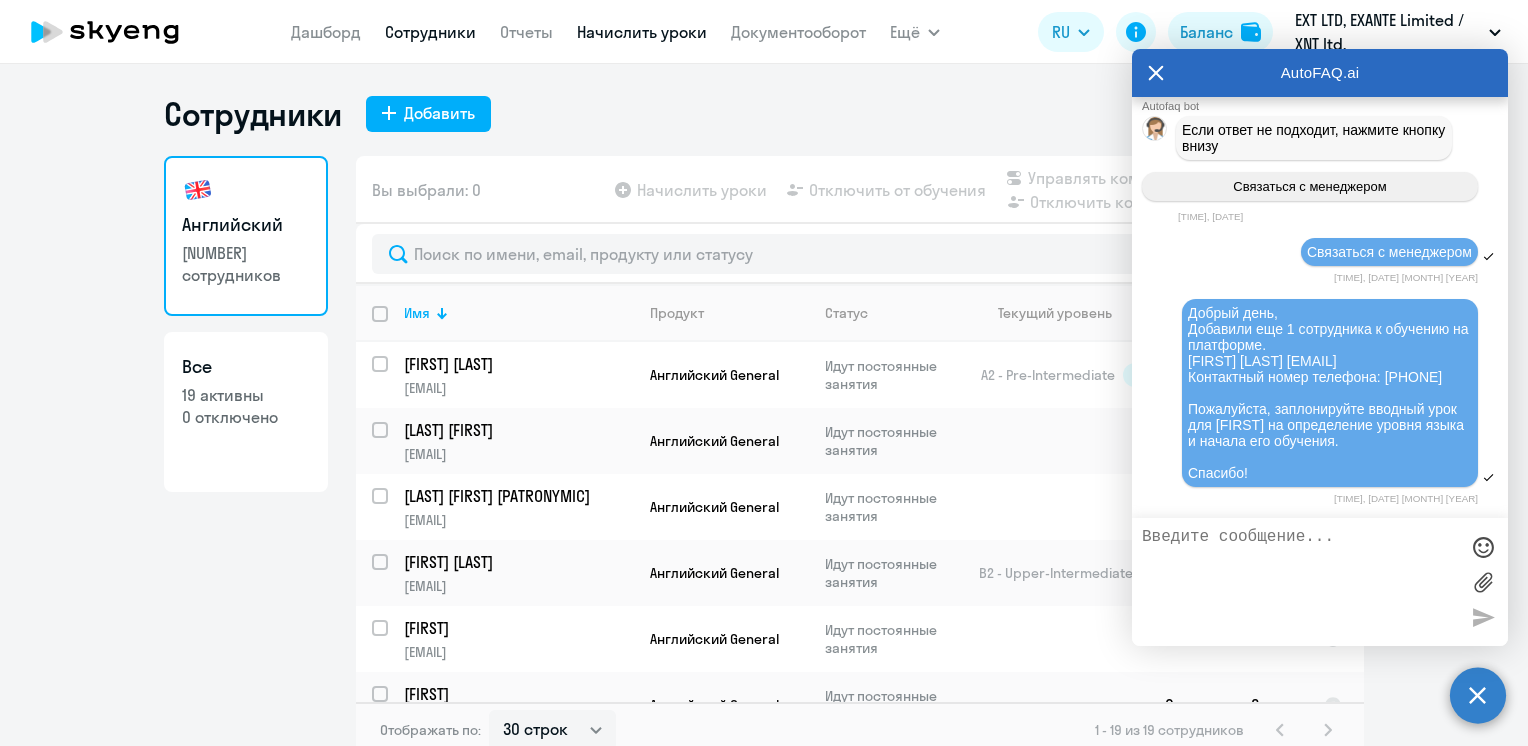 click on "Начислить уроки" at bounding box center [642, 32] 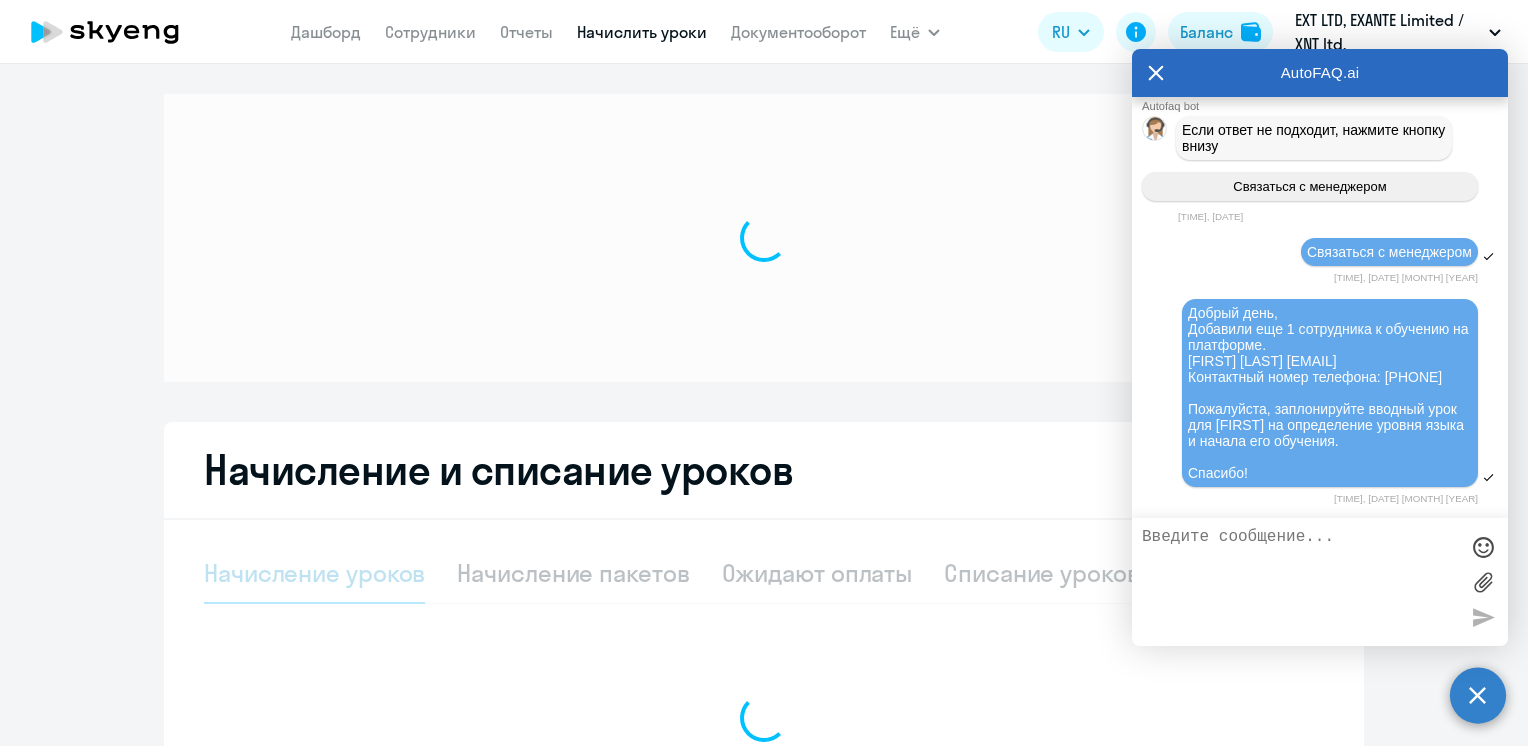 select on "10" 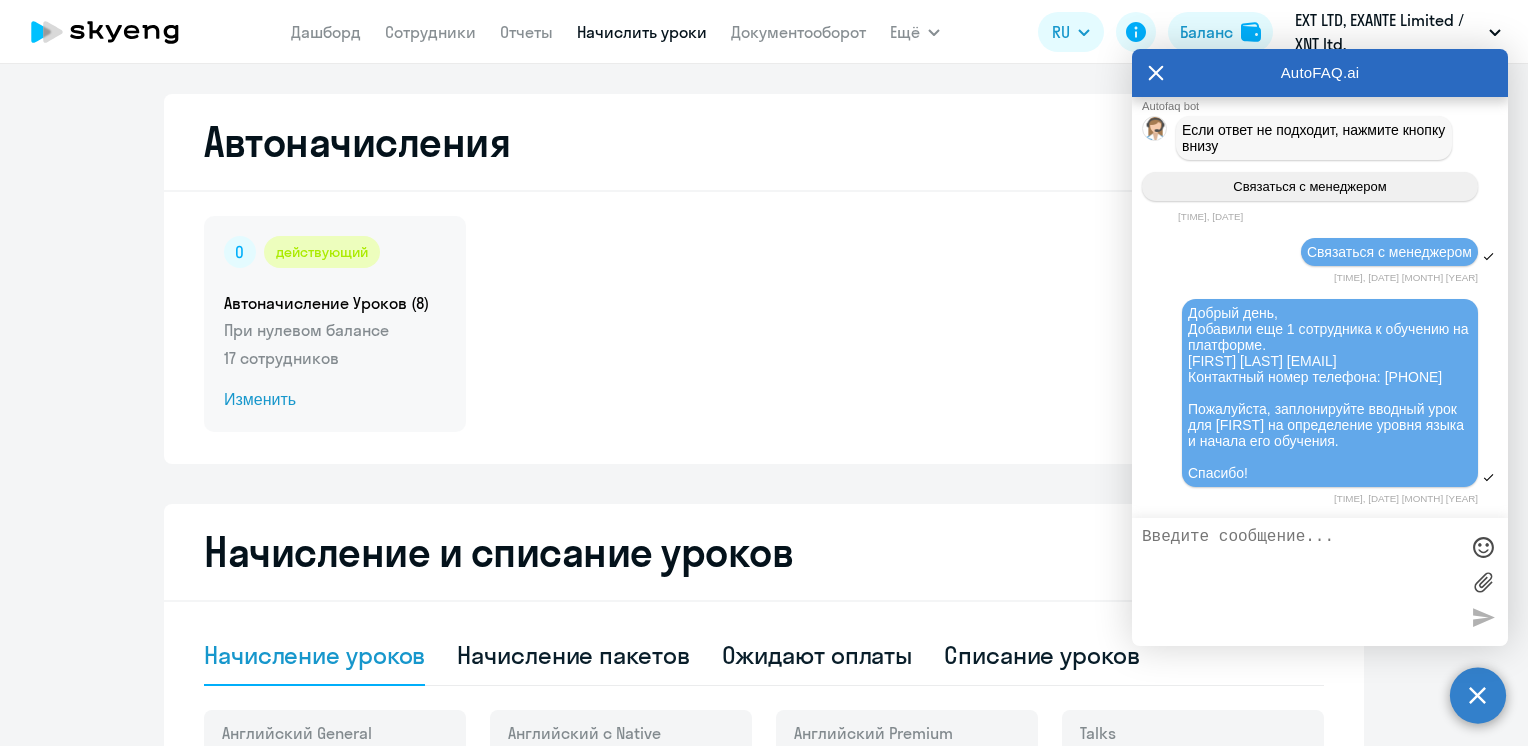 click on "Автоначисление Уроков (8)" 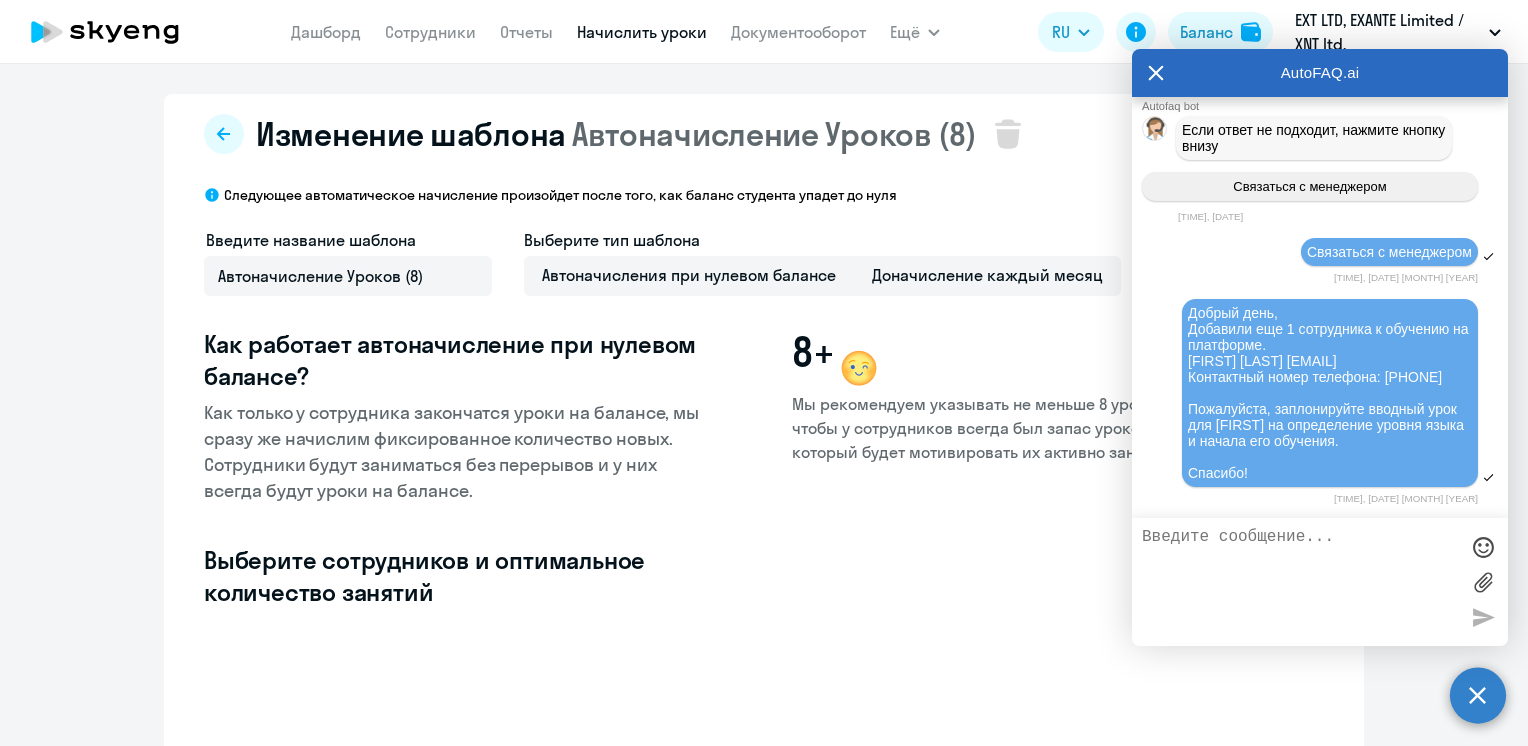 select on "10" 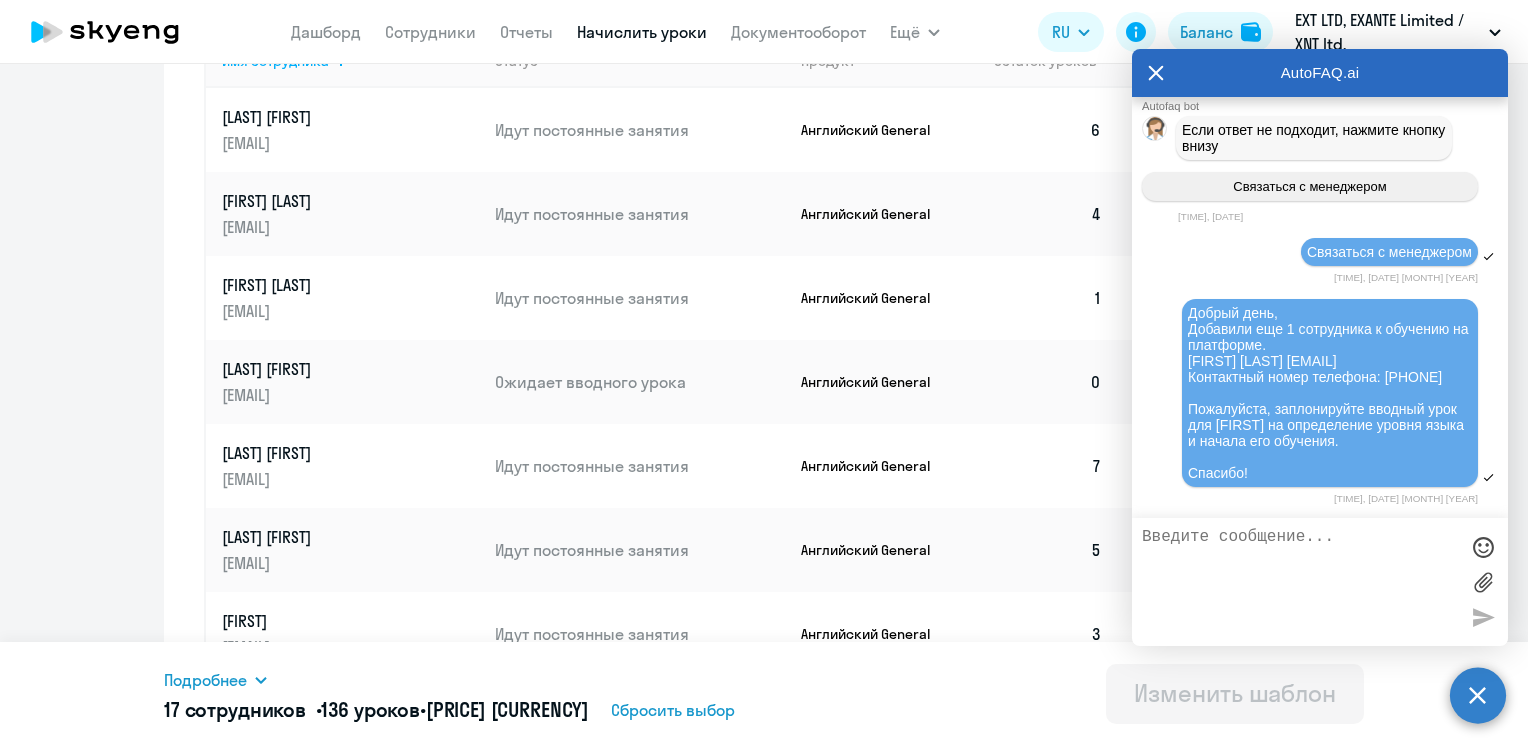 scroll, scrollTop: 700, scrollLeft: 0, axis: vertical 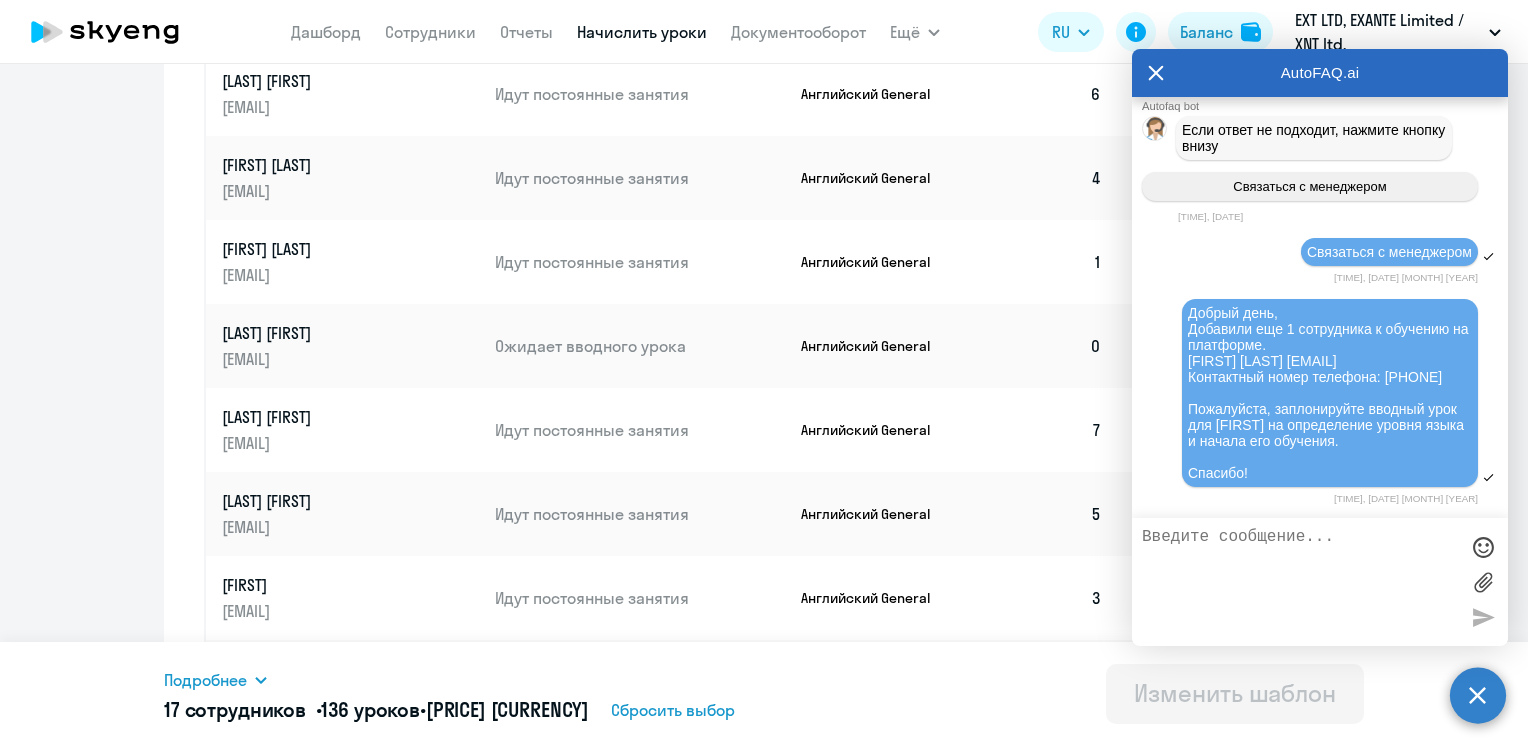 click 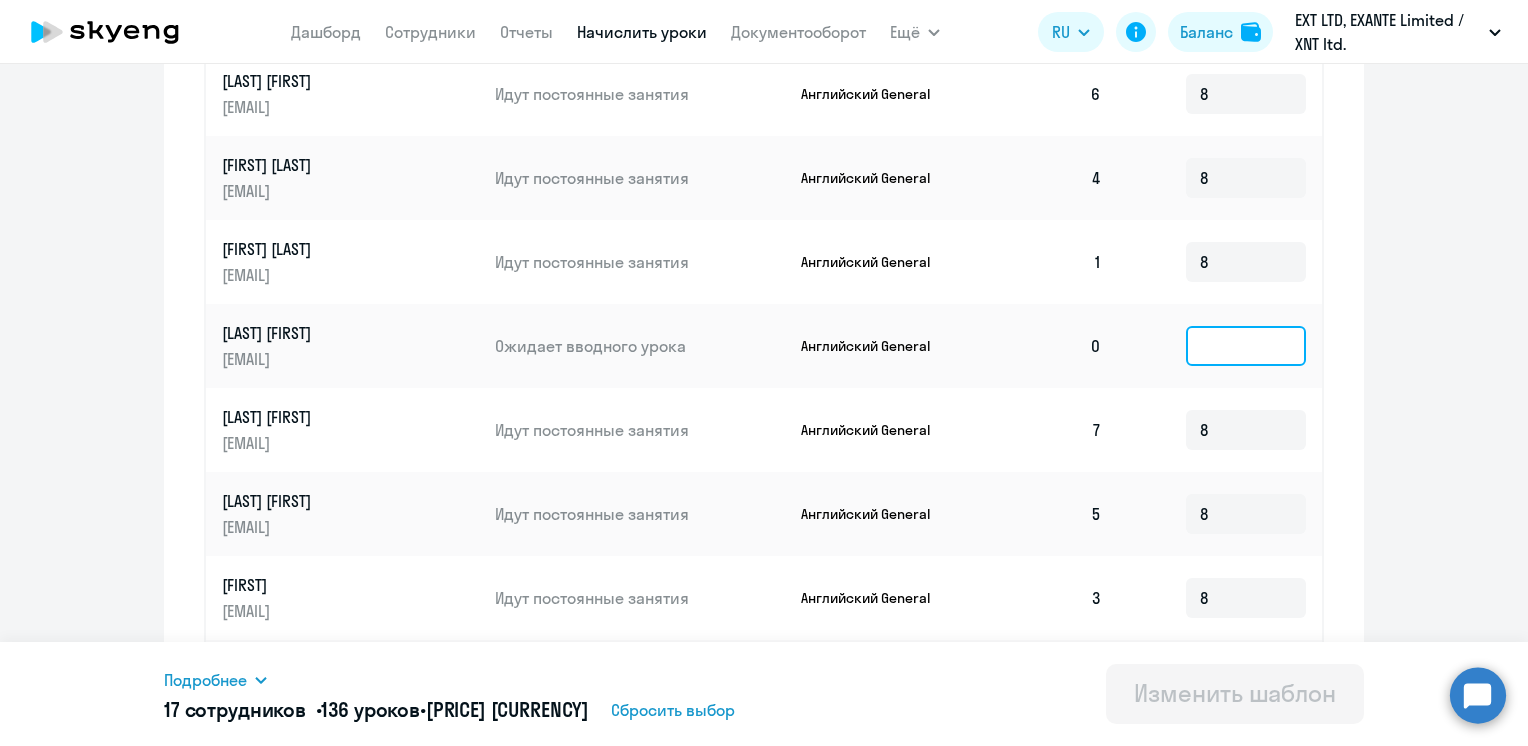click 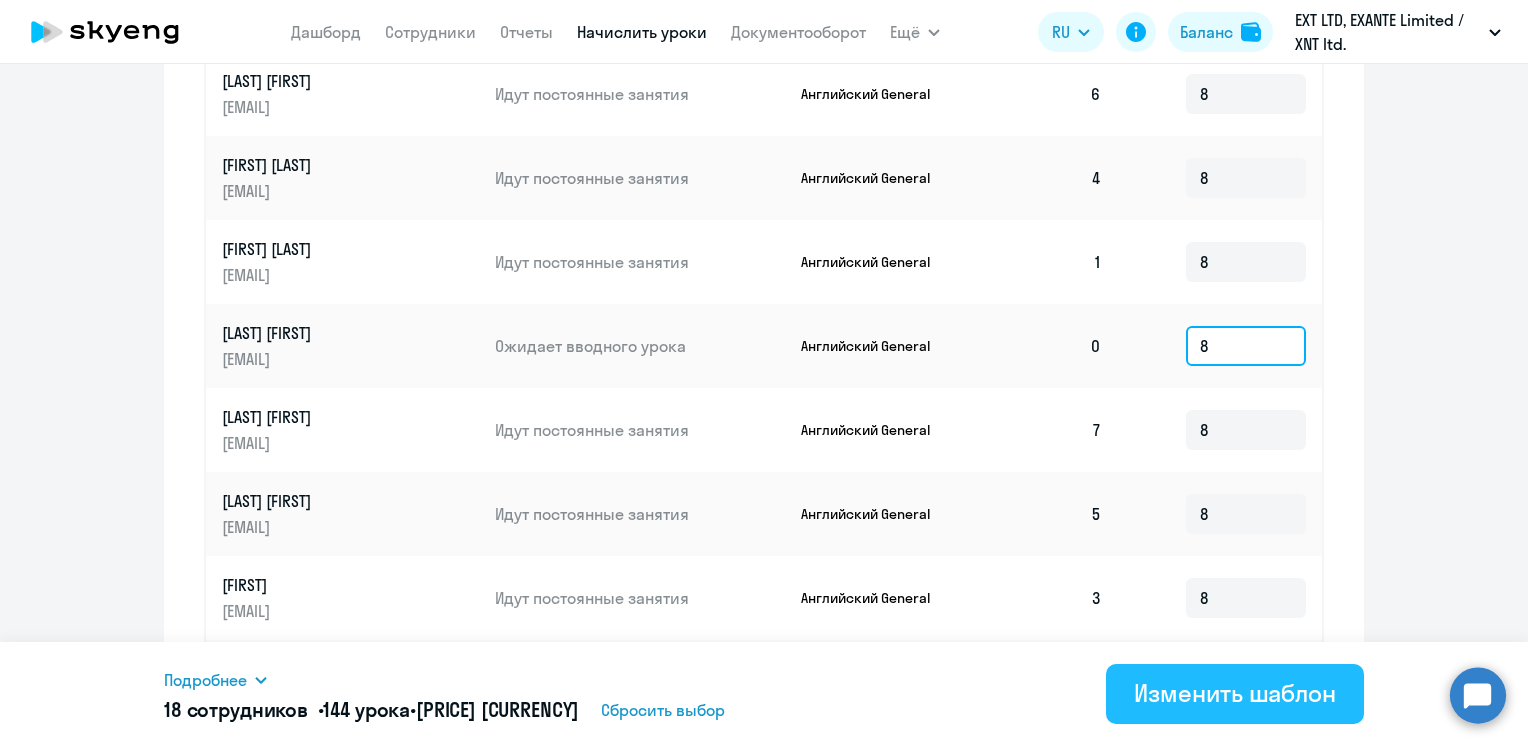 type on "8" 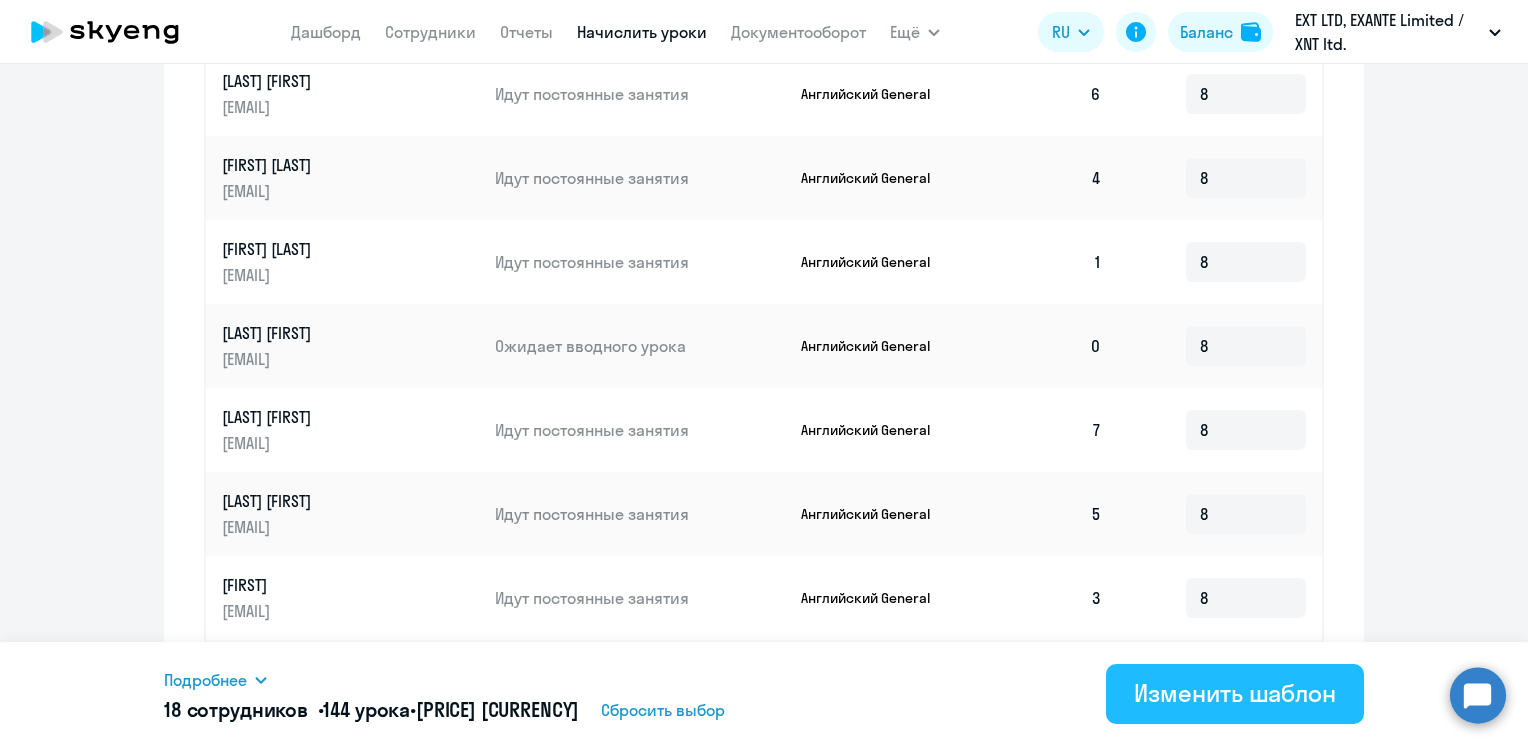 click on "Изменить шаблон" at bounding box center [1235, 693] 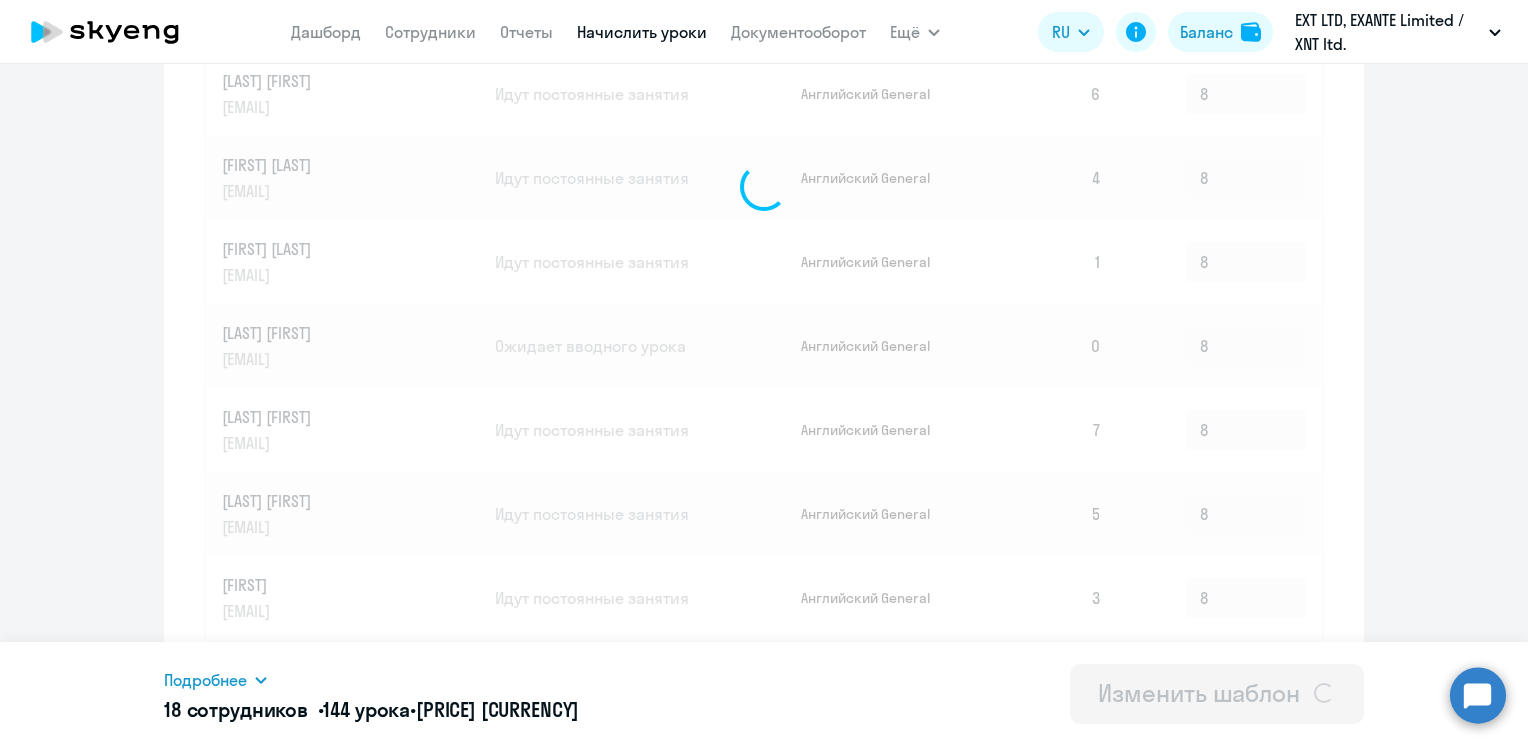 scroll, scrollTop: 0, scrollLeft: 0, axis: both 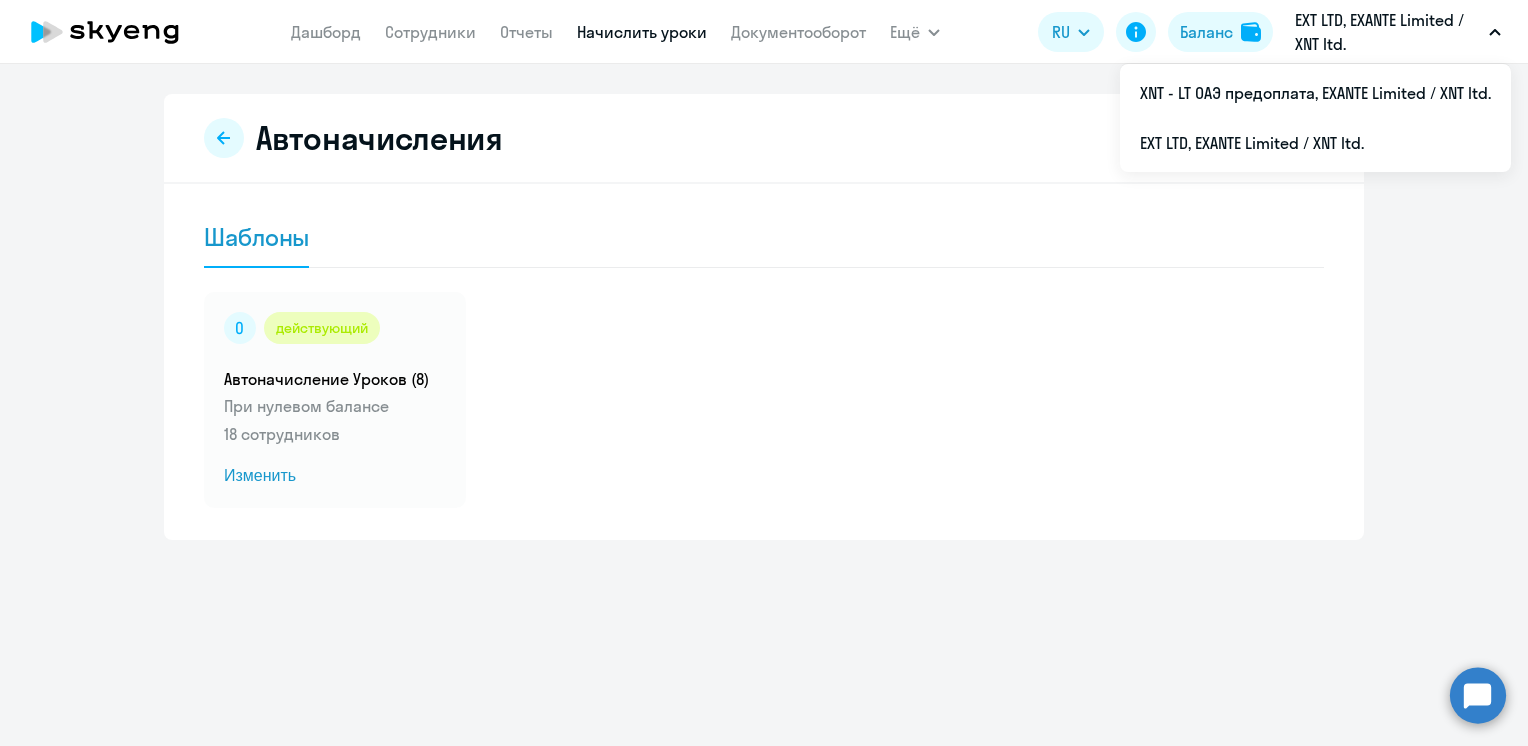 click on "Автоначисления
Новый шаблон  Шаблоны
действующий  Автоначисление Уроков (8)  При нулевом балансе   18 сотрудников  Изменить" 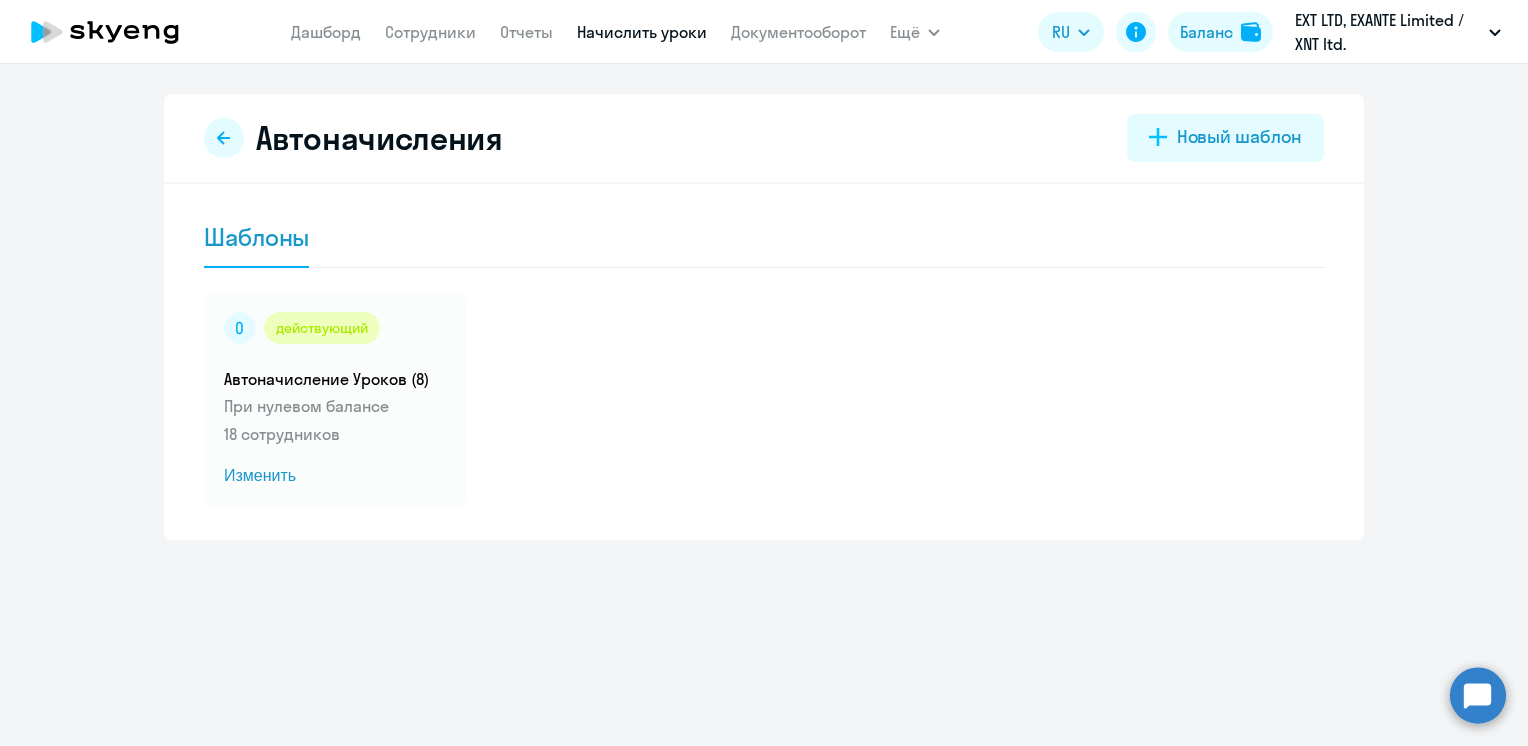 click 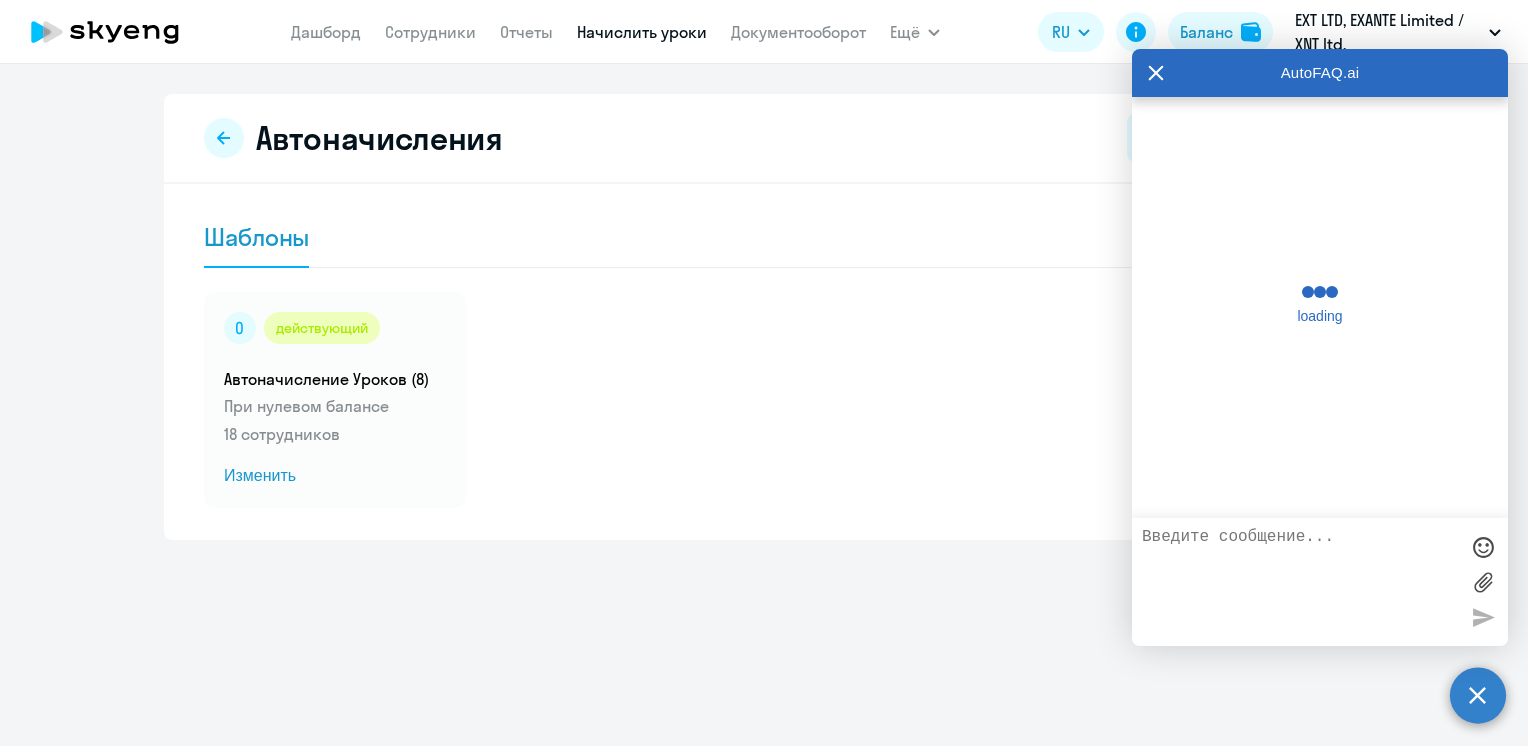 scroll, scrollTop: 421, scrollLeft: 0, axis: vertical 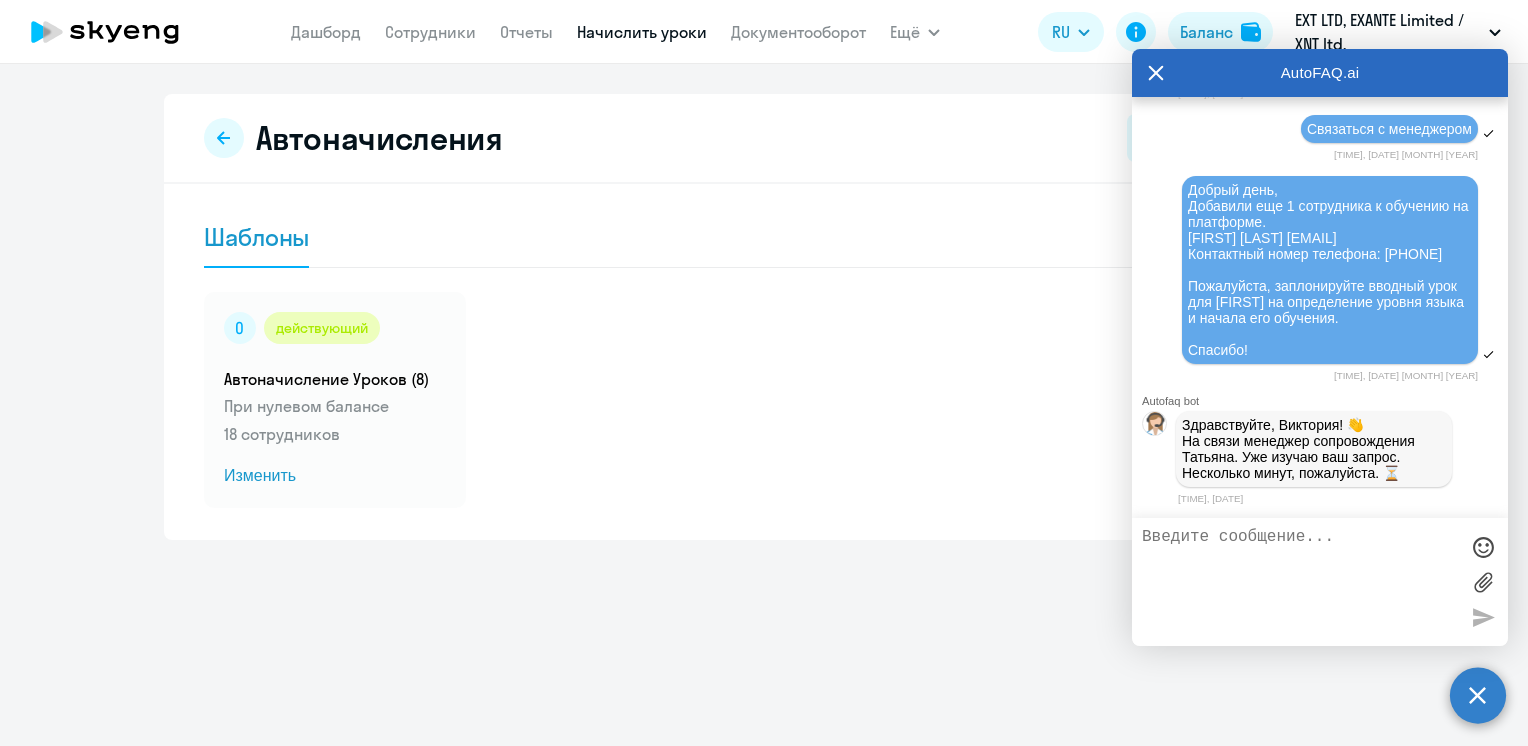 click at bounding box center [1300, 582] 